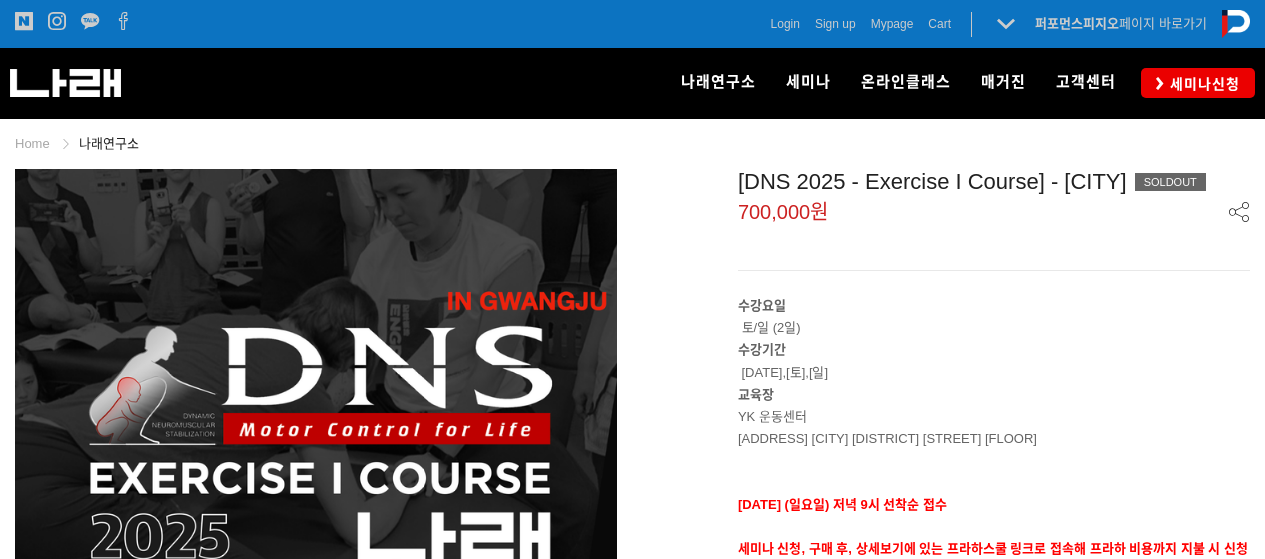 scroll, scrollTop: 0, scrollLeft: 0, axis: both 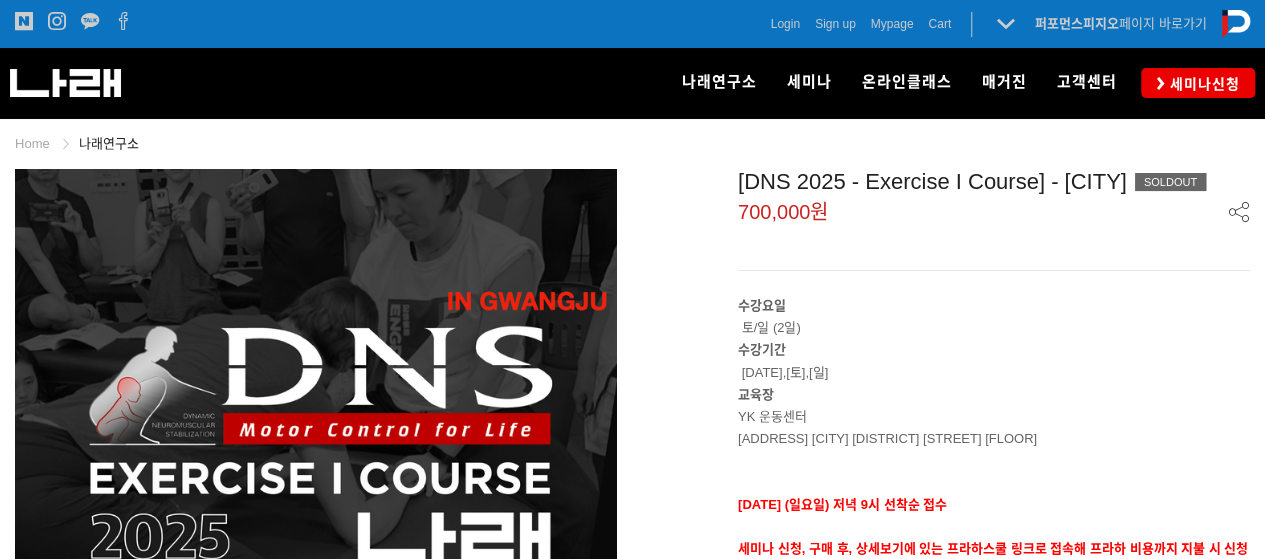 click on "Login" at bounding box center (785, 24) 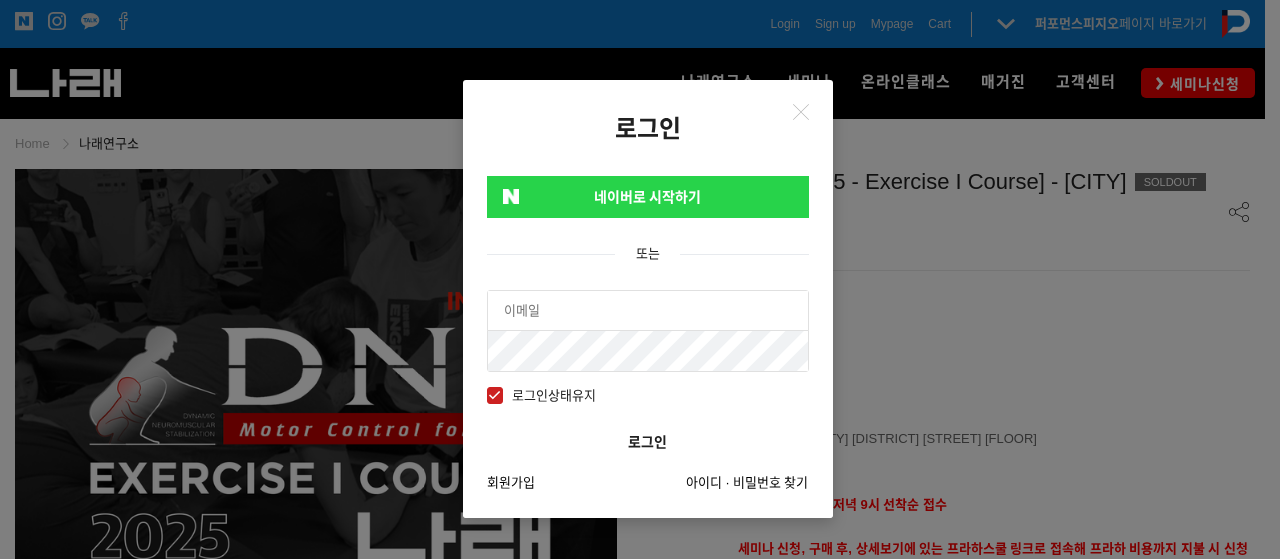 click on "네이버로 시작하기" at bounding box center (648, 197) 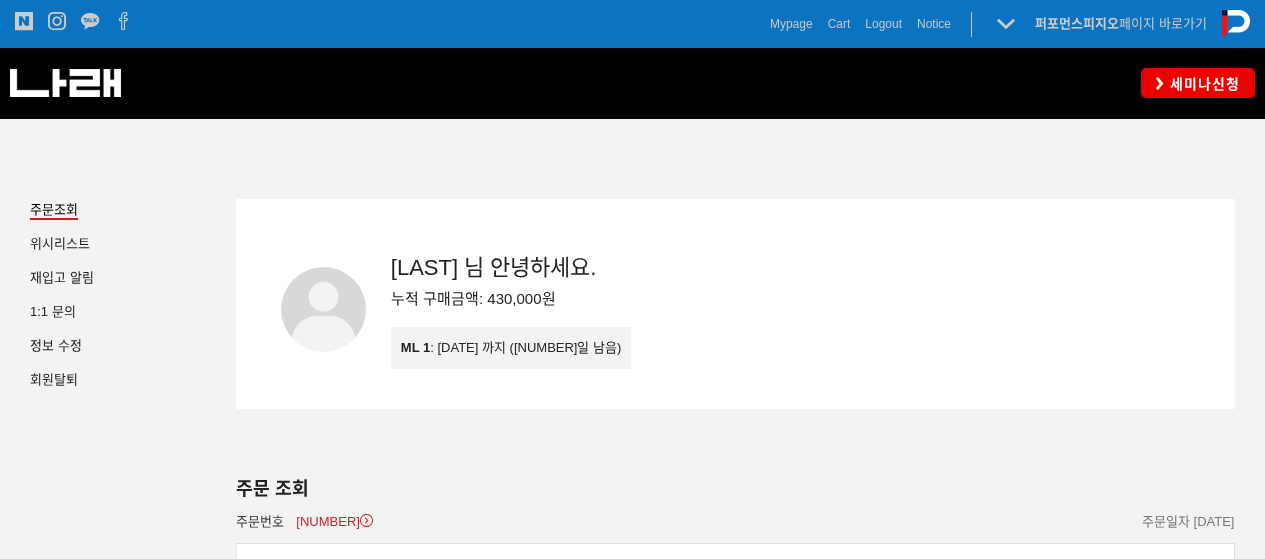 scroll, scrollTop: 0, scrollLeft: 0, axis: both 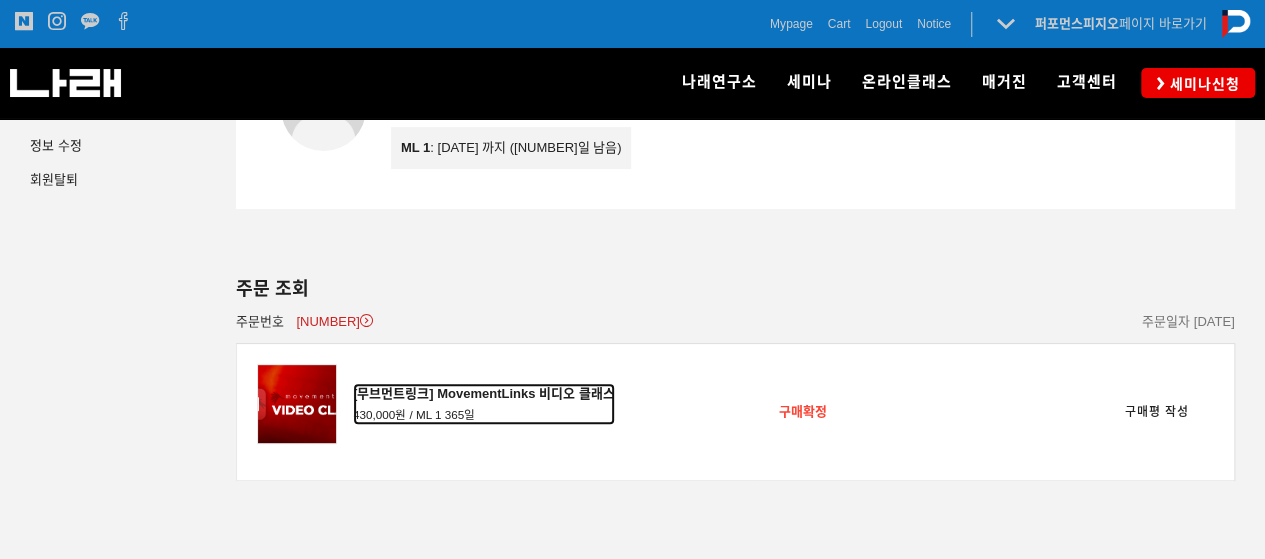 click on "[무브먼트링크] MovementLinks 비디오 클래스" at bounding box center [484, 394] 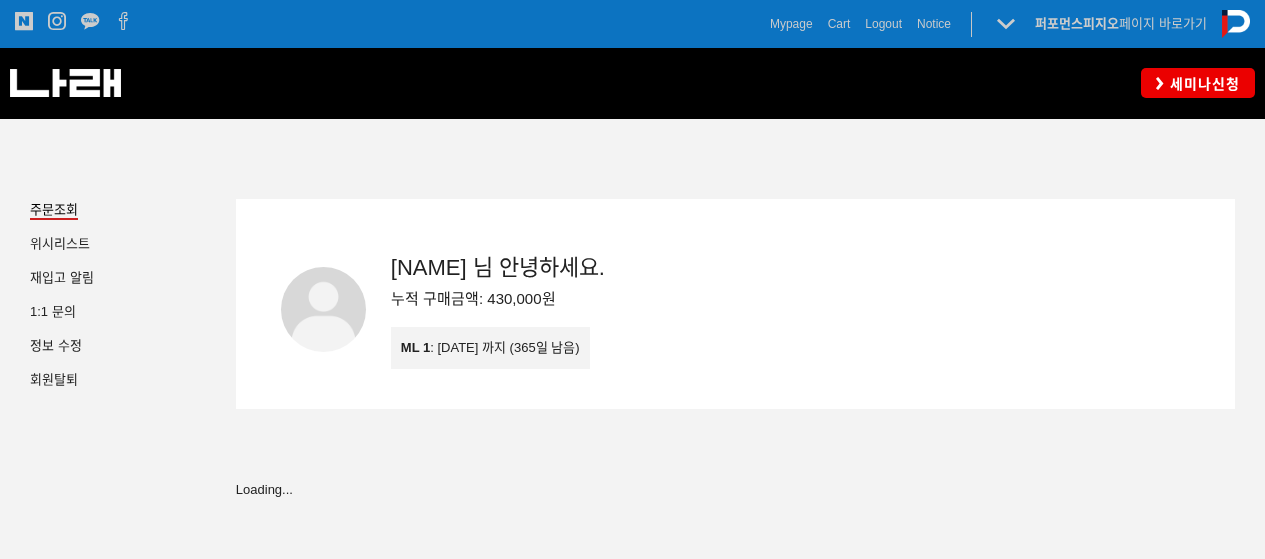 scroll, scrollTop: 0, scrollLeft: 0, axis: both 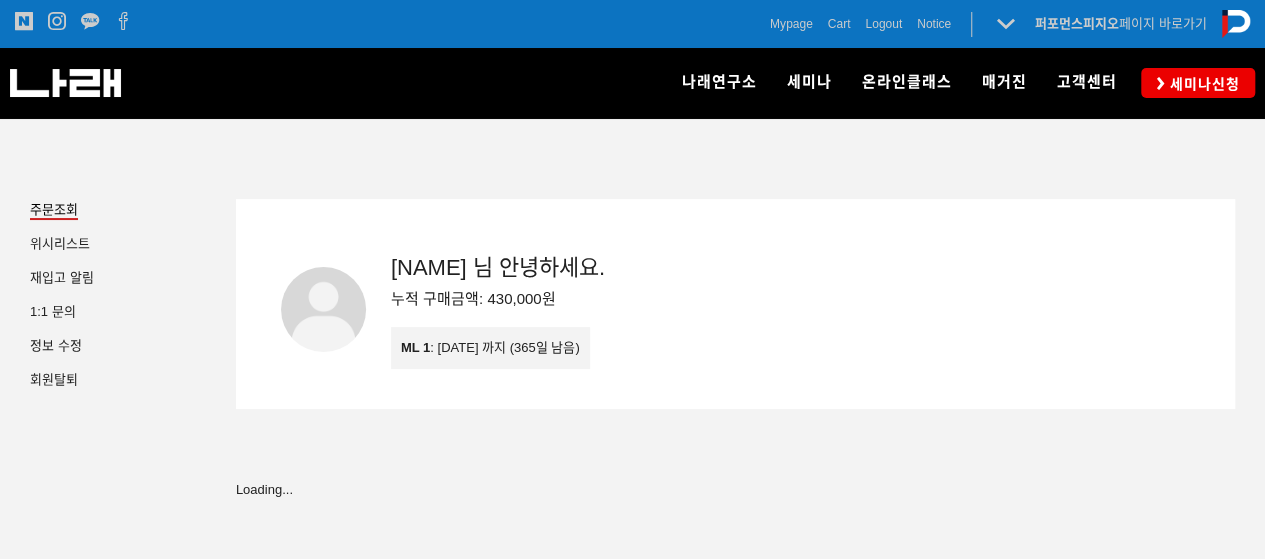 click on "ML 1 : 2026-08-06 까지 (365일 남음)" at bounding box center (490, 348) 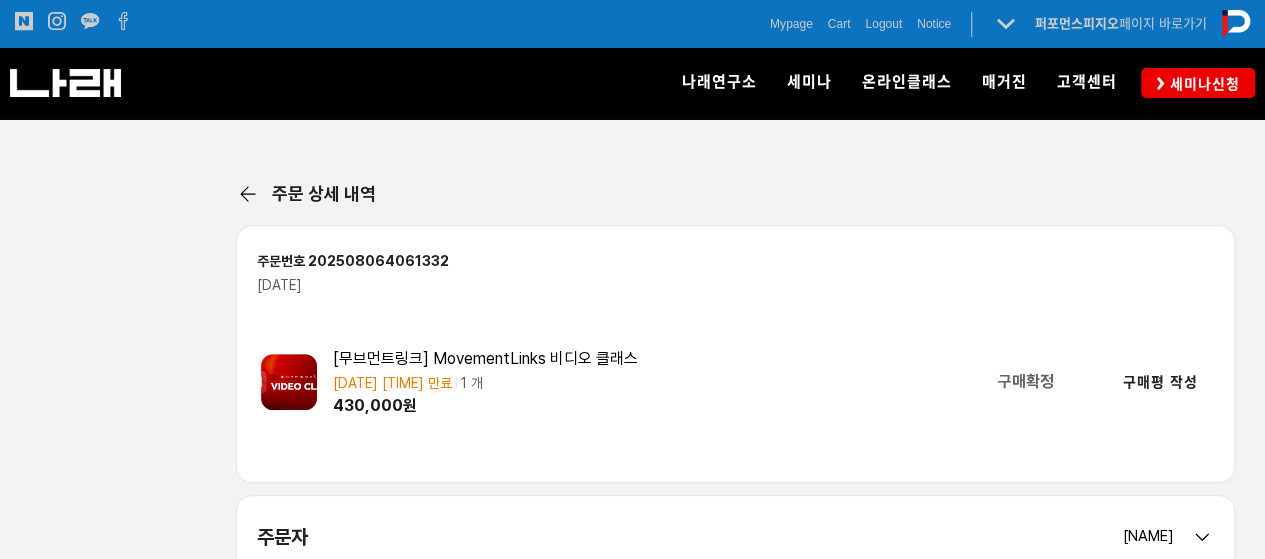 scroll, scrollTop: 500, scrollLeft: 0, axis: vertical 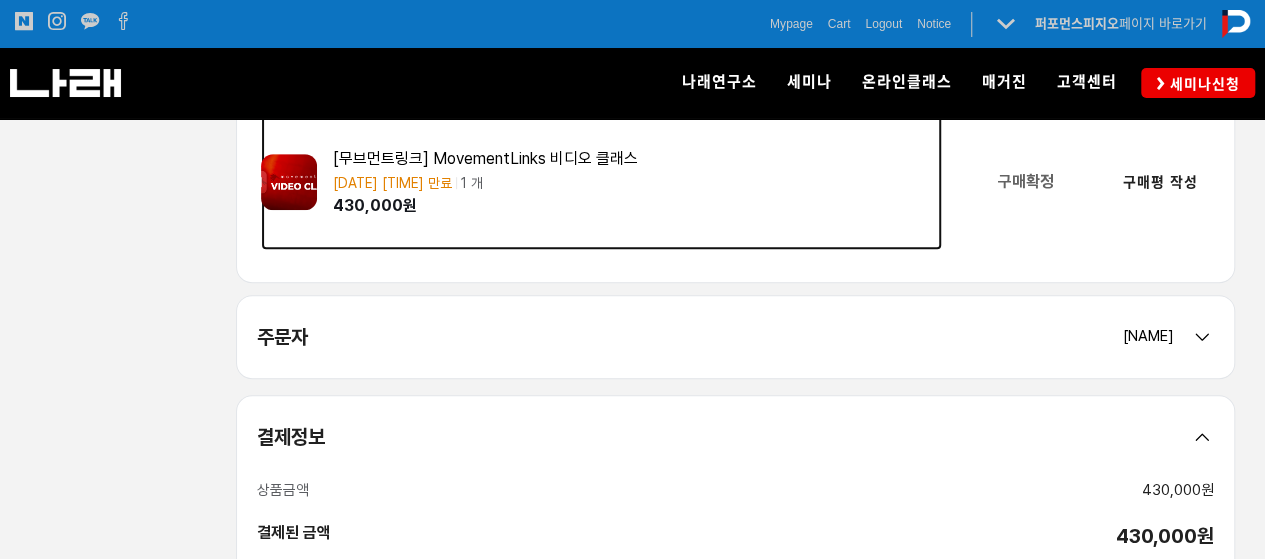 click on "[무브먼트링크] MovementLinks 비디오 클래스" at bounding box center [637, 159] 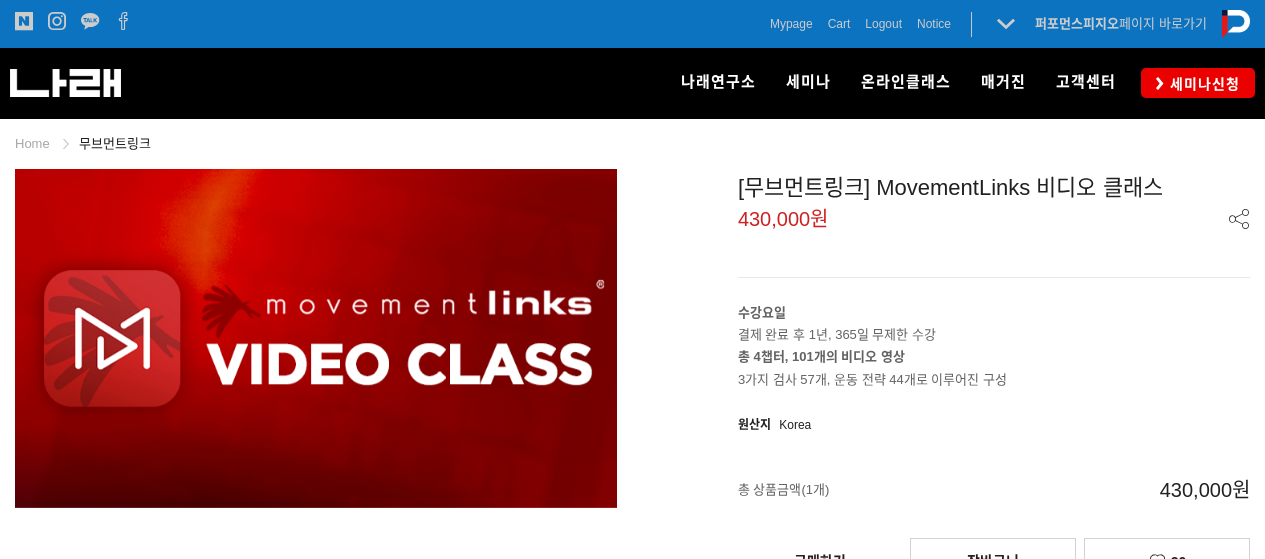 scroll, scrollTop: 0, scrollLeft: 0, axis: both 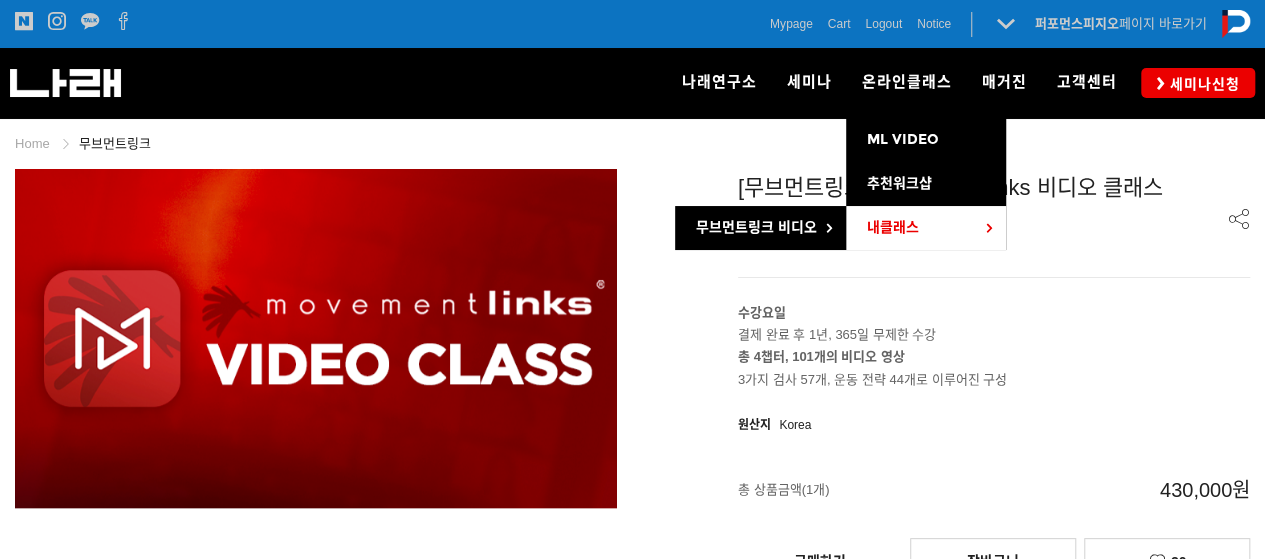 click on "내클래스" at bounding box center [892, 227] 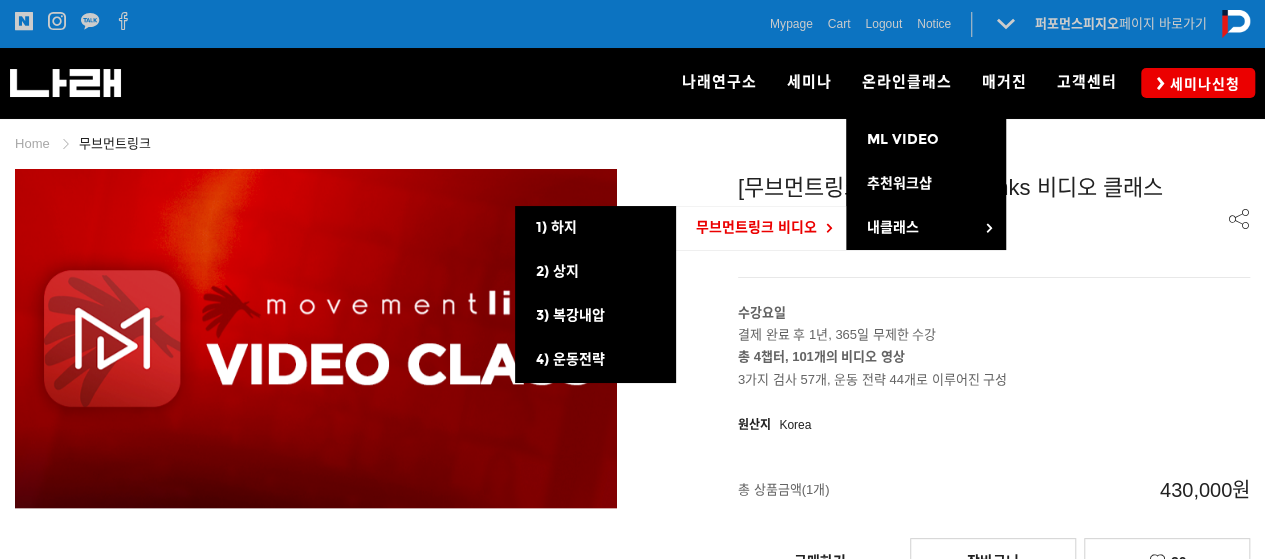 click on "무브먼트링크 비디오" at bounding box center [755, 227] 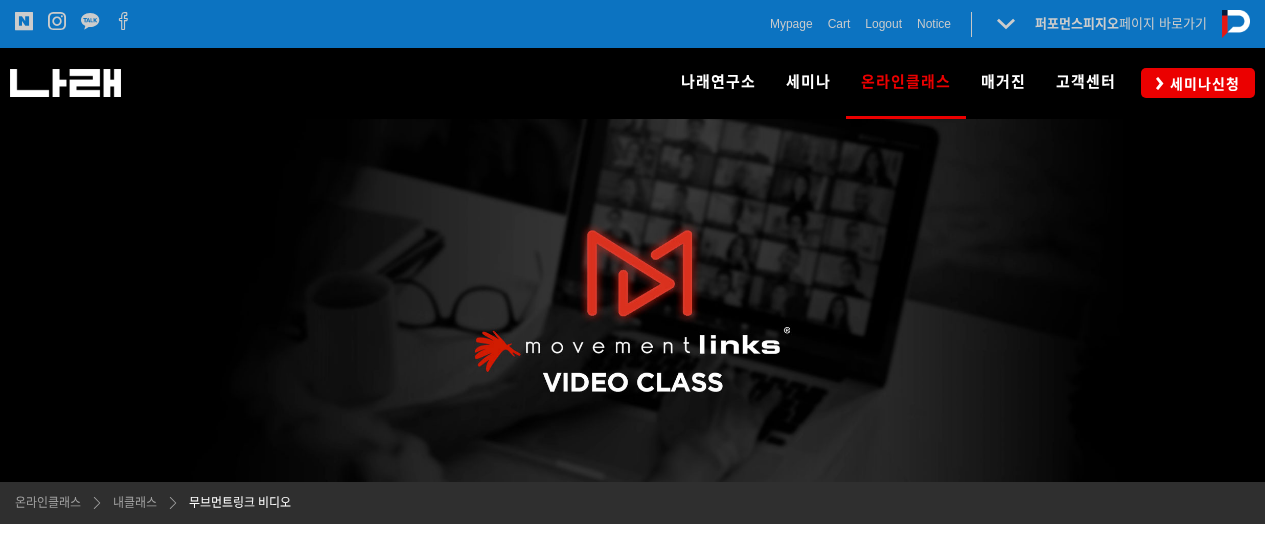 scroll, scrollTop: 0, scrollLeft: 0, axis: both 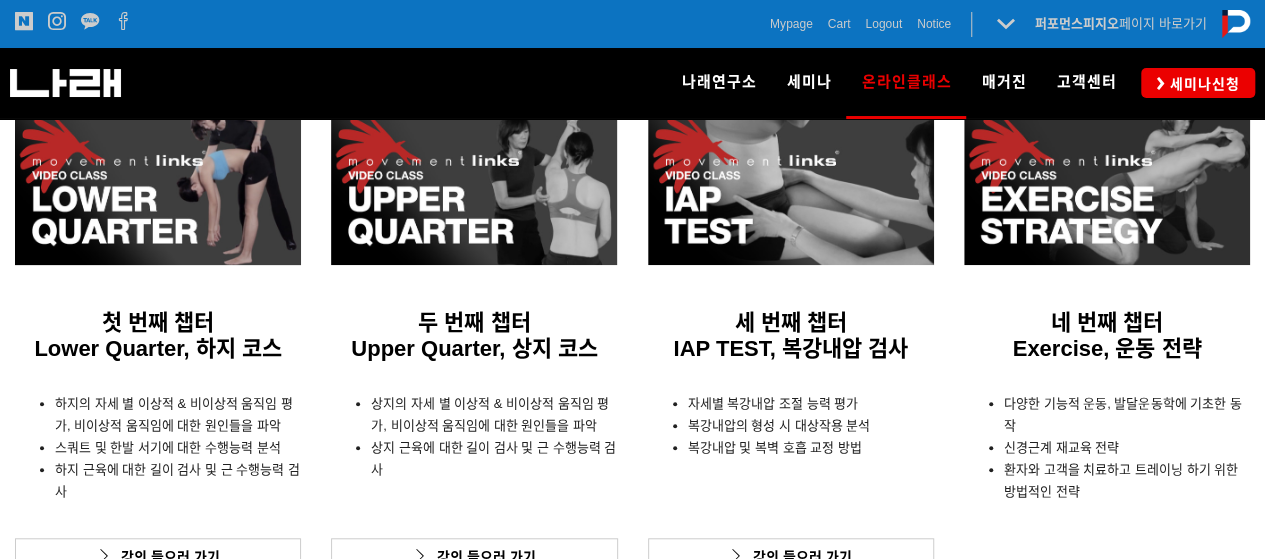 click at bounding box center (158, 184) 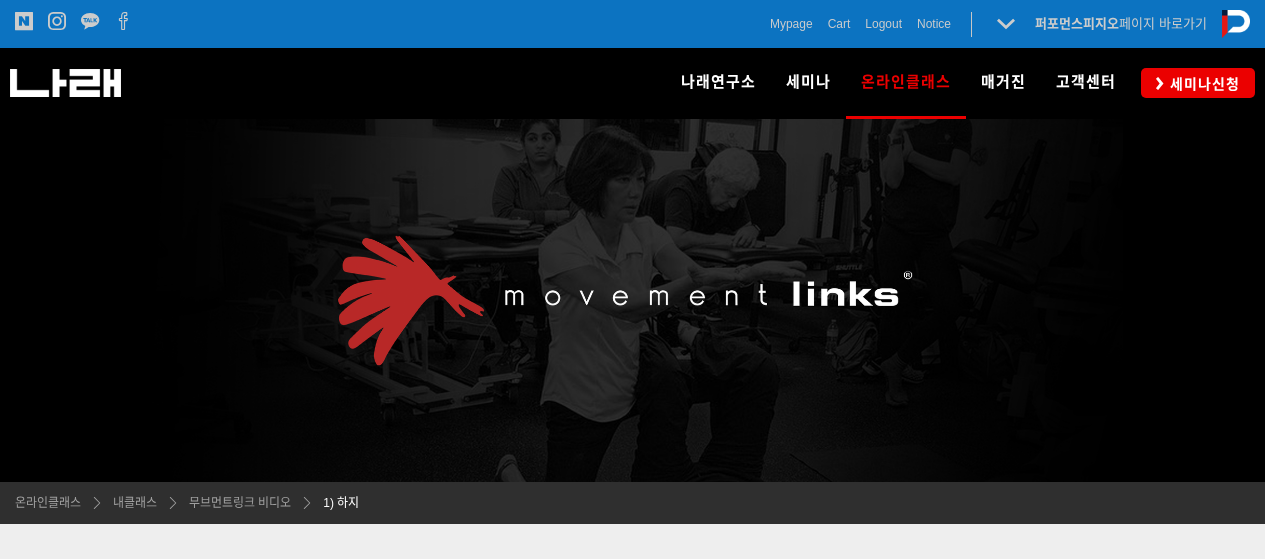 scroll, scrollTop: 0, scrollLeft: 0, axis: both 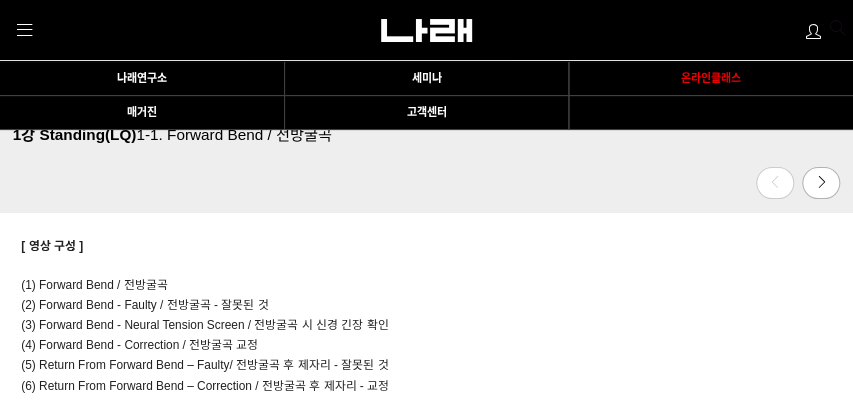 click on "(1) Forward Bend / 전방굴곡" at bounding box center [426, 284] 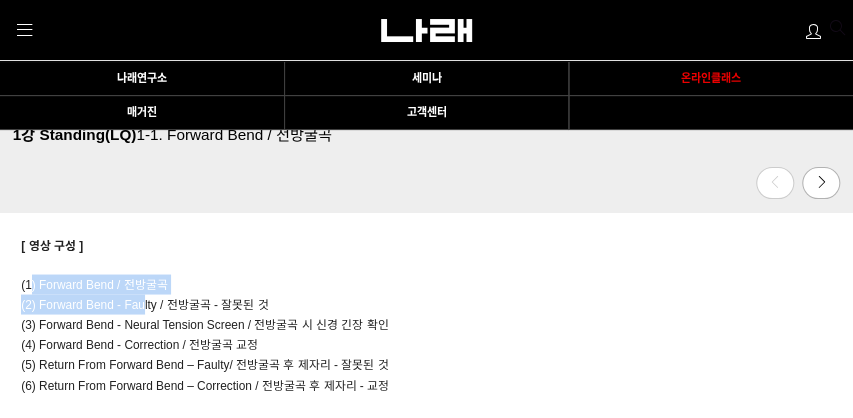drag, startPoint x: 29, startPoint y: 284, endPoint x: 187, endPoint y: 315, distance: 161.01242 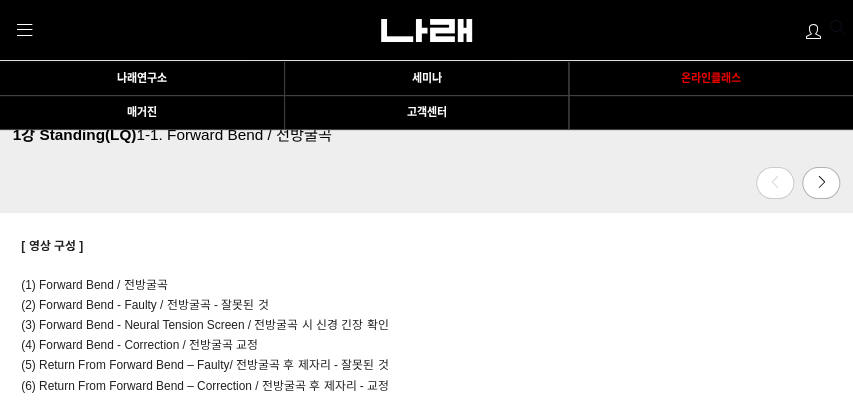 click on "(3) Forward Bend - Neural Tension Screen / 전방굴곡 시 신경 긴장 확인" at bounding box center [426, 324] 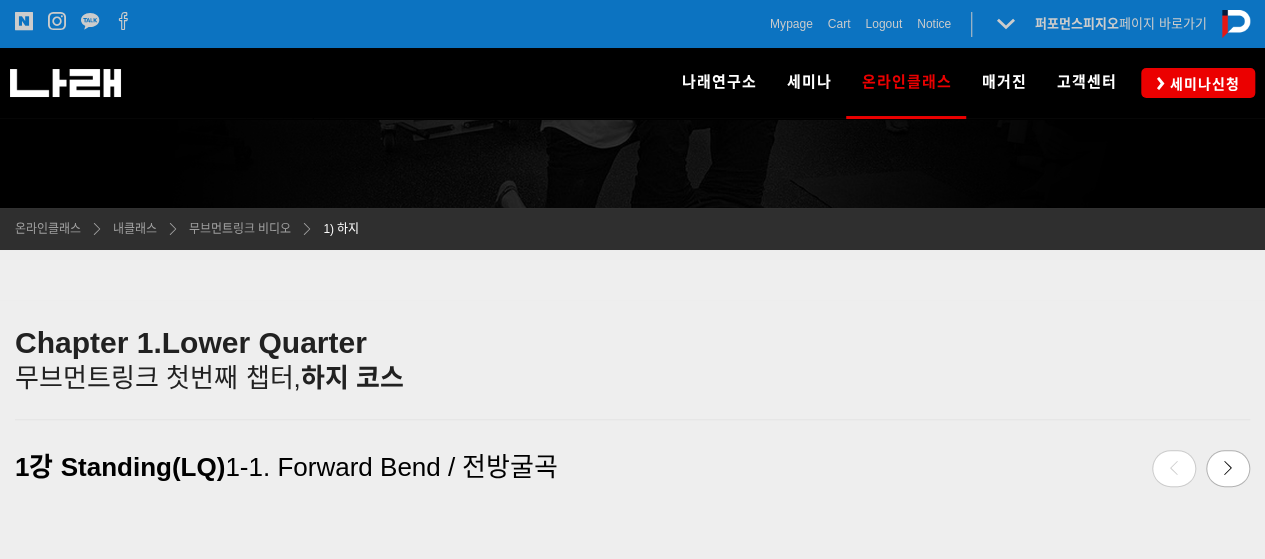 scroll, scrollTop: 300, scrollLeft: 0, axis: vertical 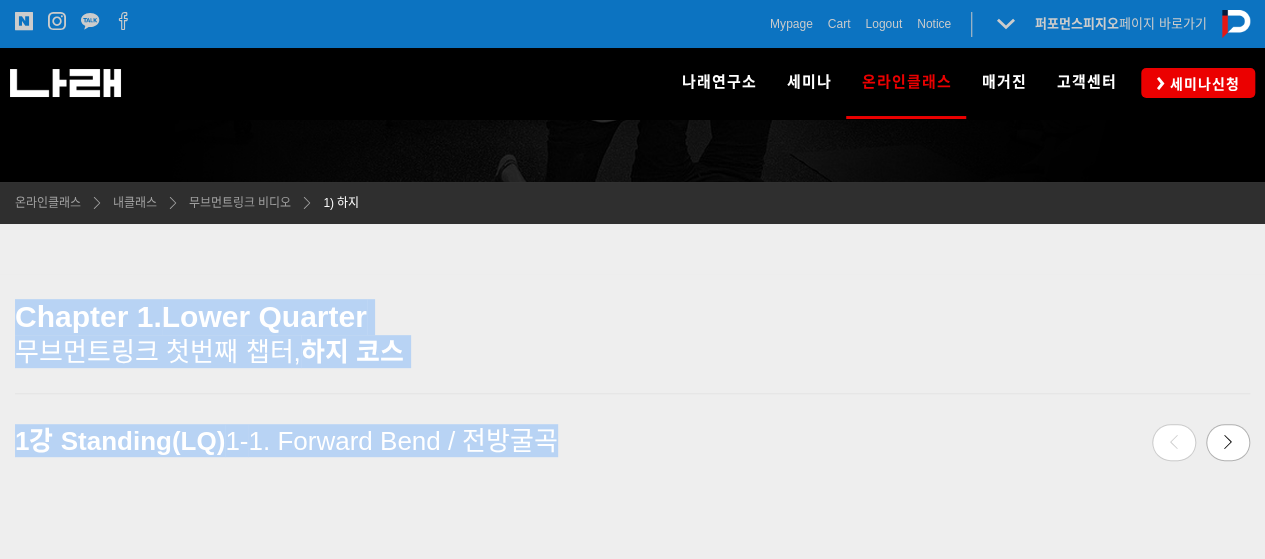 drag, startPoint x: 19, startPoint y: 313, endPoint x: 607, endPoint y: 444, distance: 602.41595 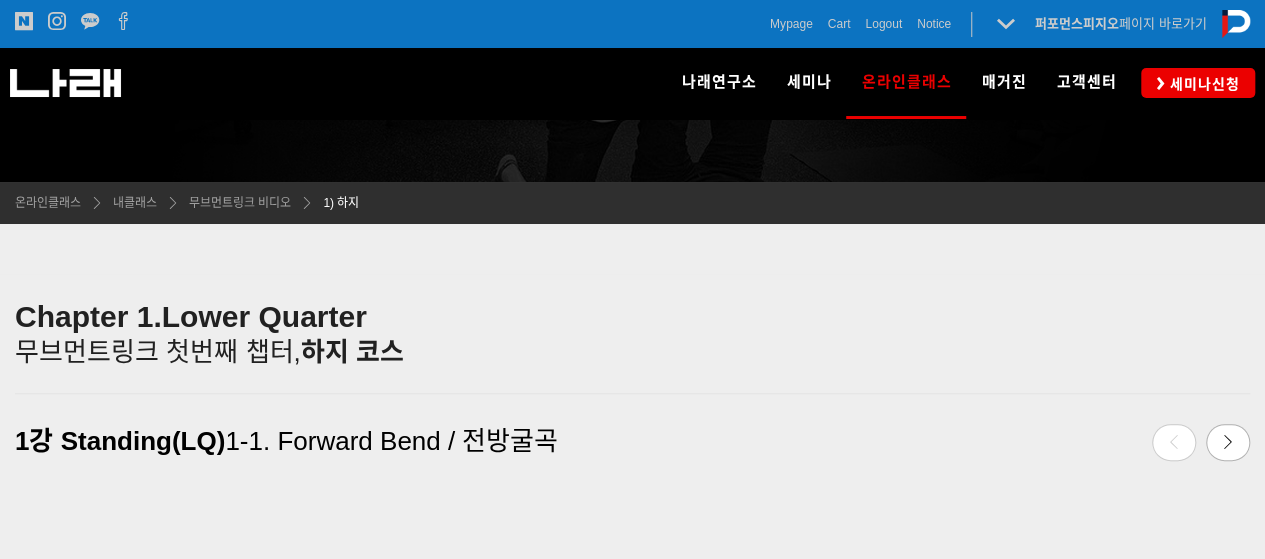 click on "Chapter 1." at bounding box center (88, 316) 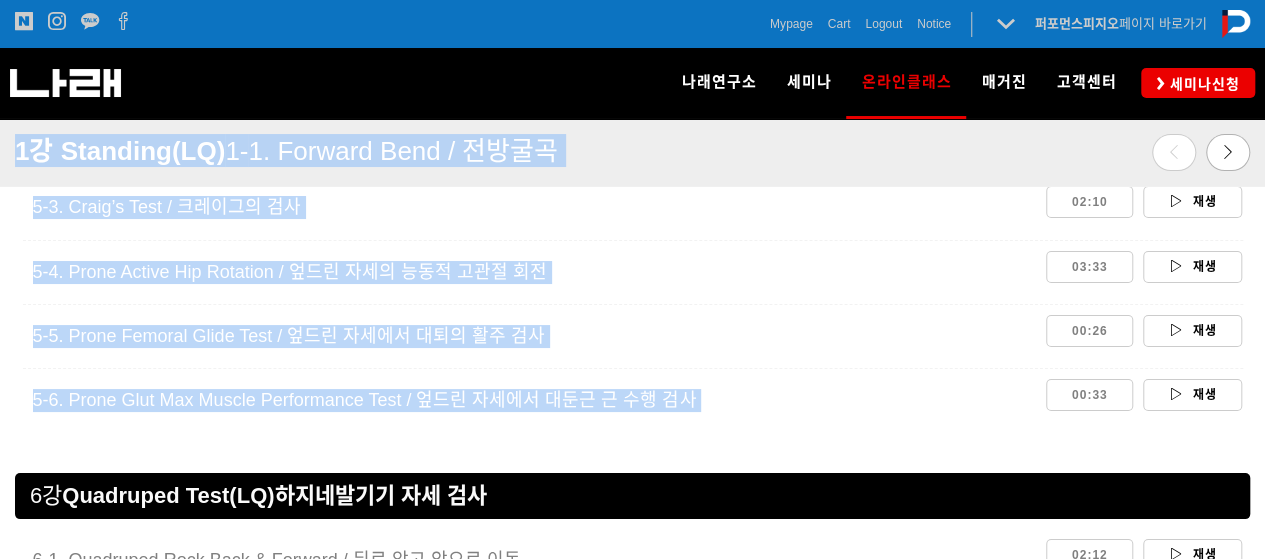 scroll, scrollTop: 4091, scrollLeft: 0, axis: vertical 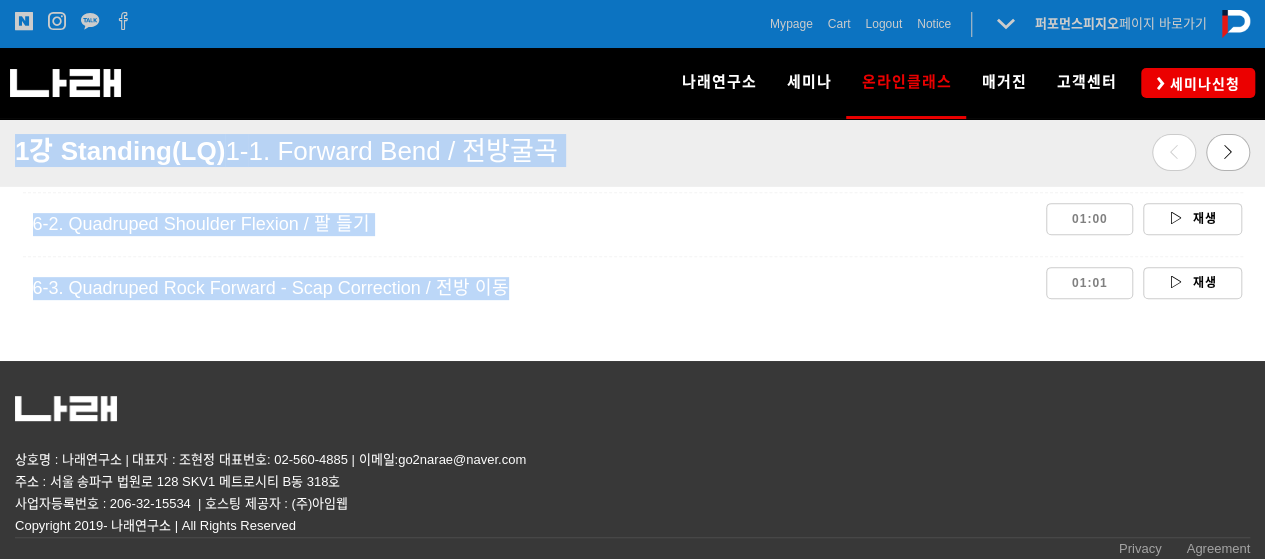 drag, startPoint x: 22, startPoint y: 307, endPoint x: 529, endPoint y: 289, distance: 507.31943 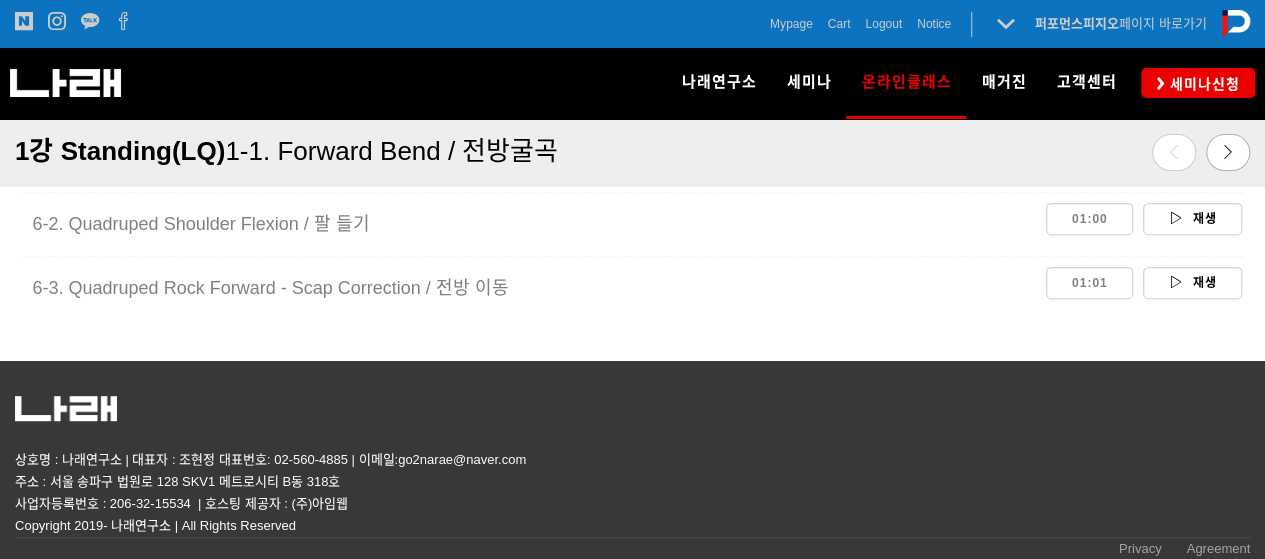 click at bounding box center (632, 338) 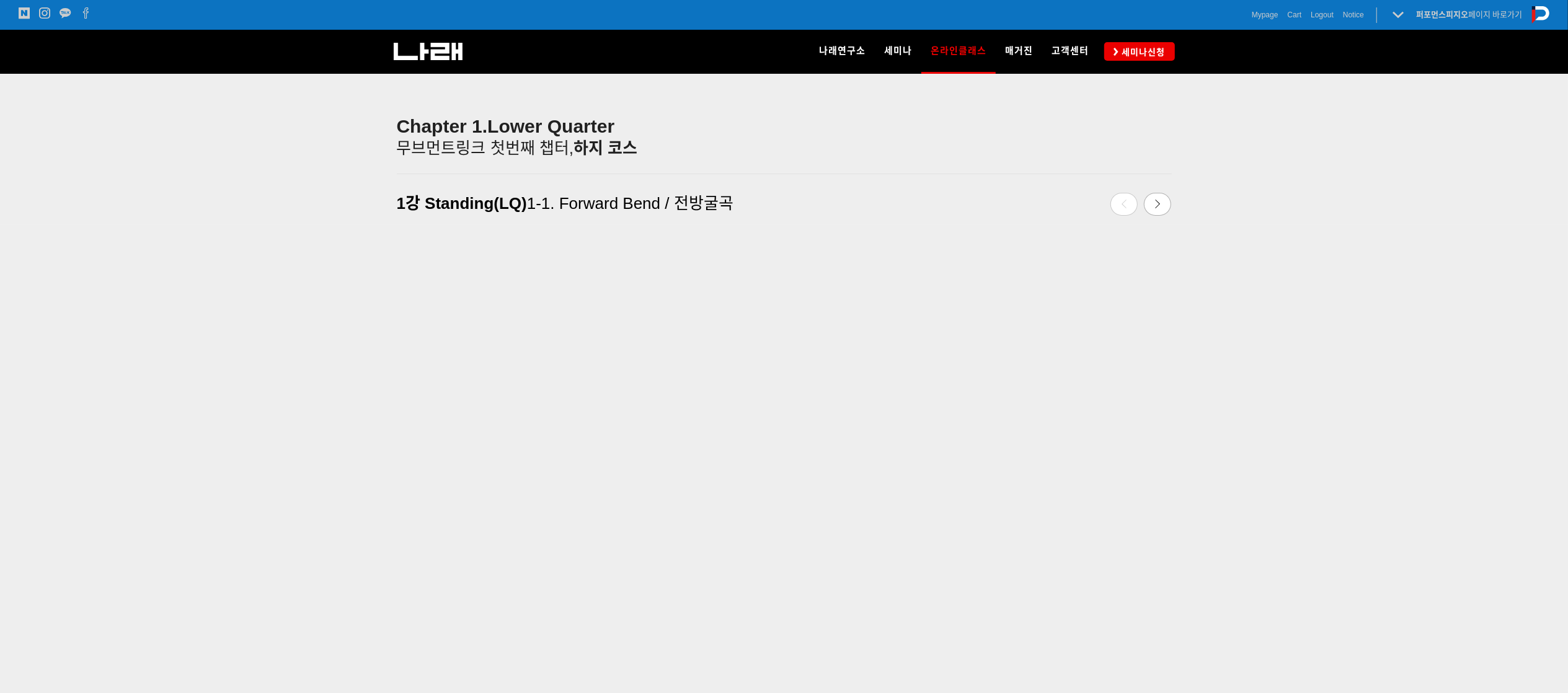 scroll, scrollTop: 206, scrollLeft: 0, axis: vertical 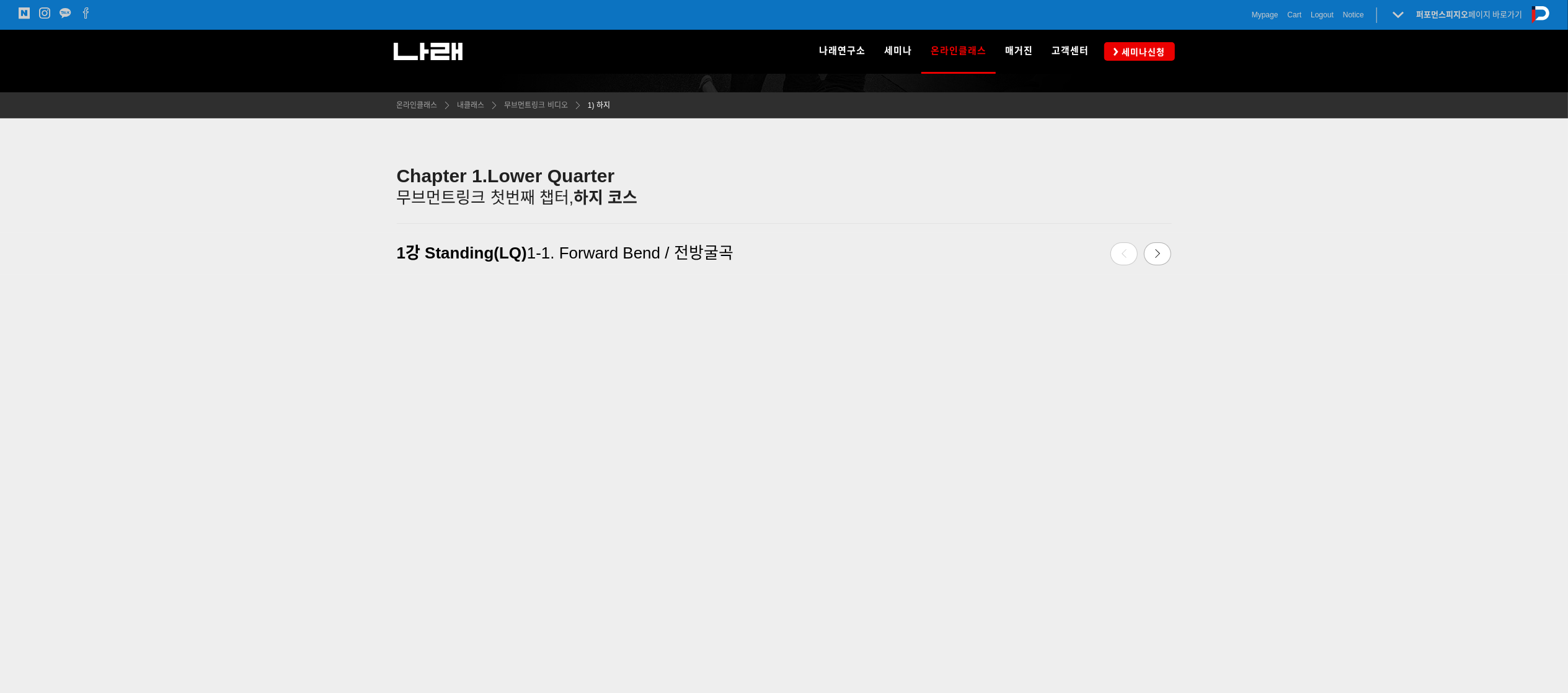 click at bounding box center [784, 542] 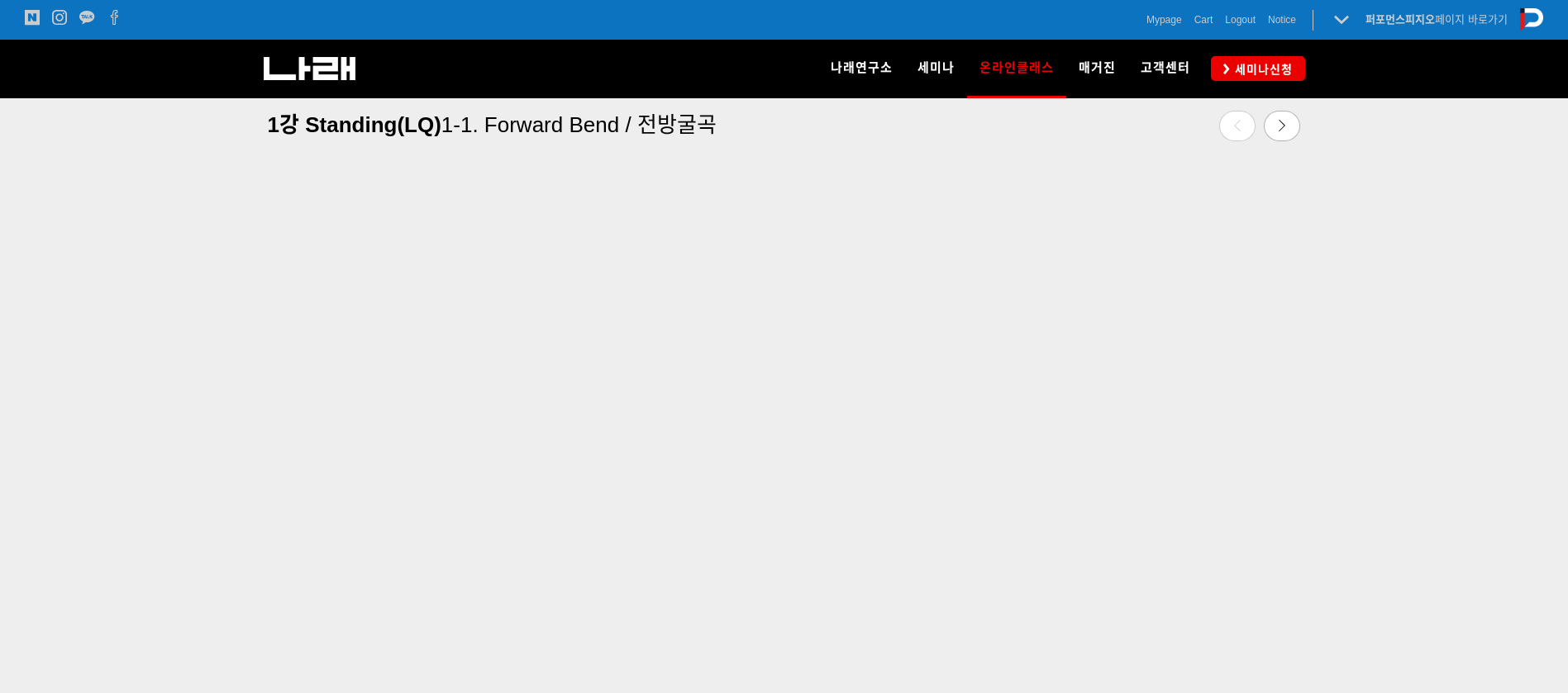 scroll, scrollTop: 548, scrollLeft: 0, axis: vertical 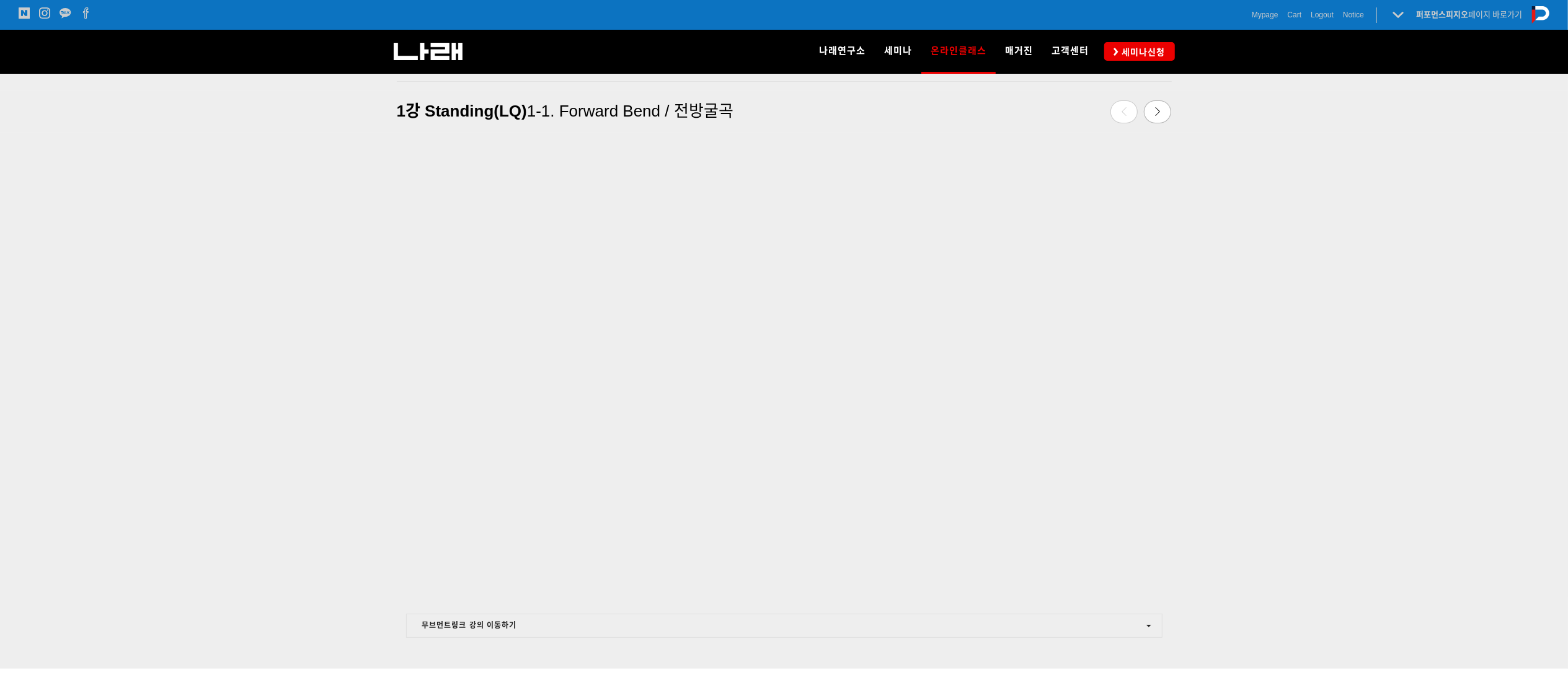 click at bounding box center [784, 400] 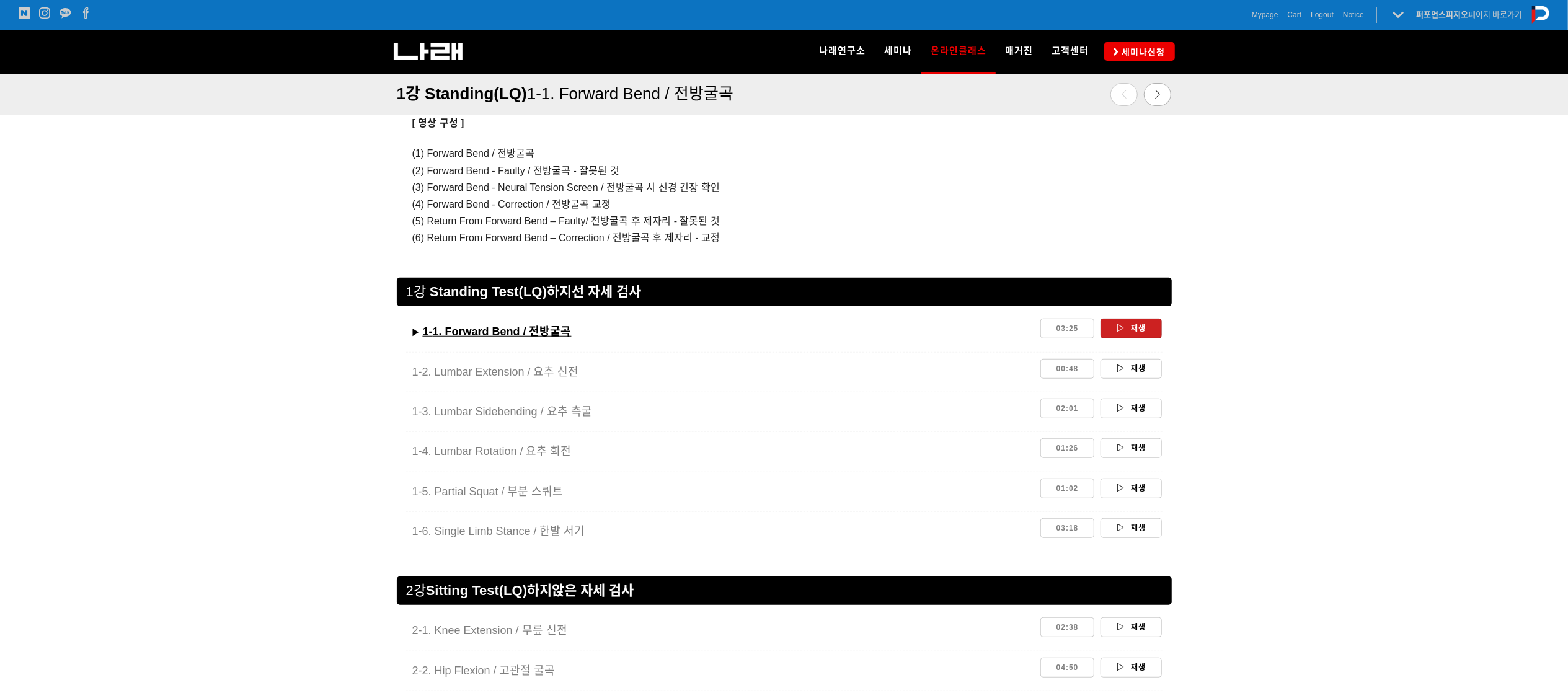 scroll, scrollTop: 968, scrollLeft: 0, axis: vertical 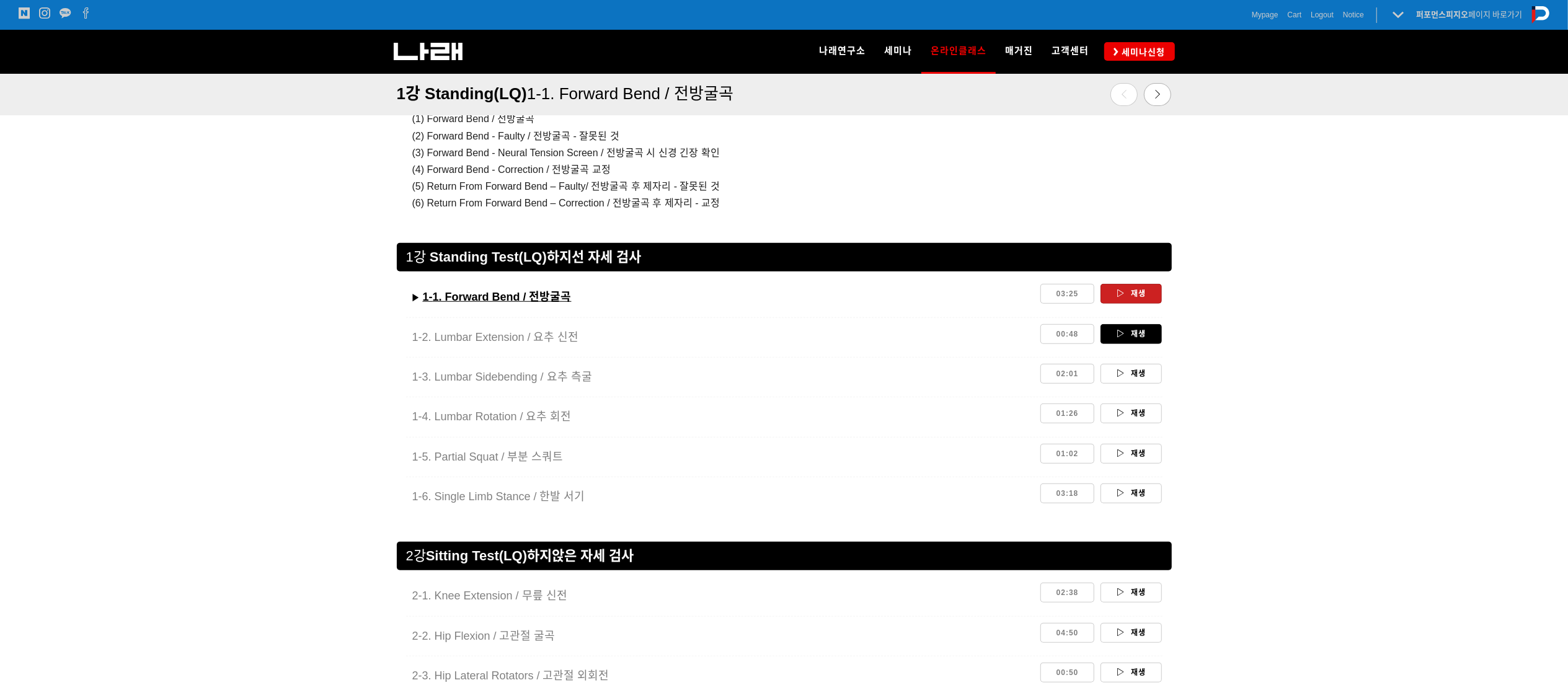 click on "재생" at bounding box center (1131, 334) 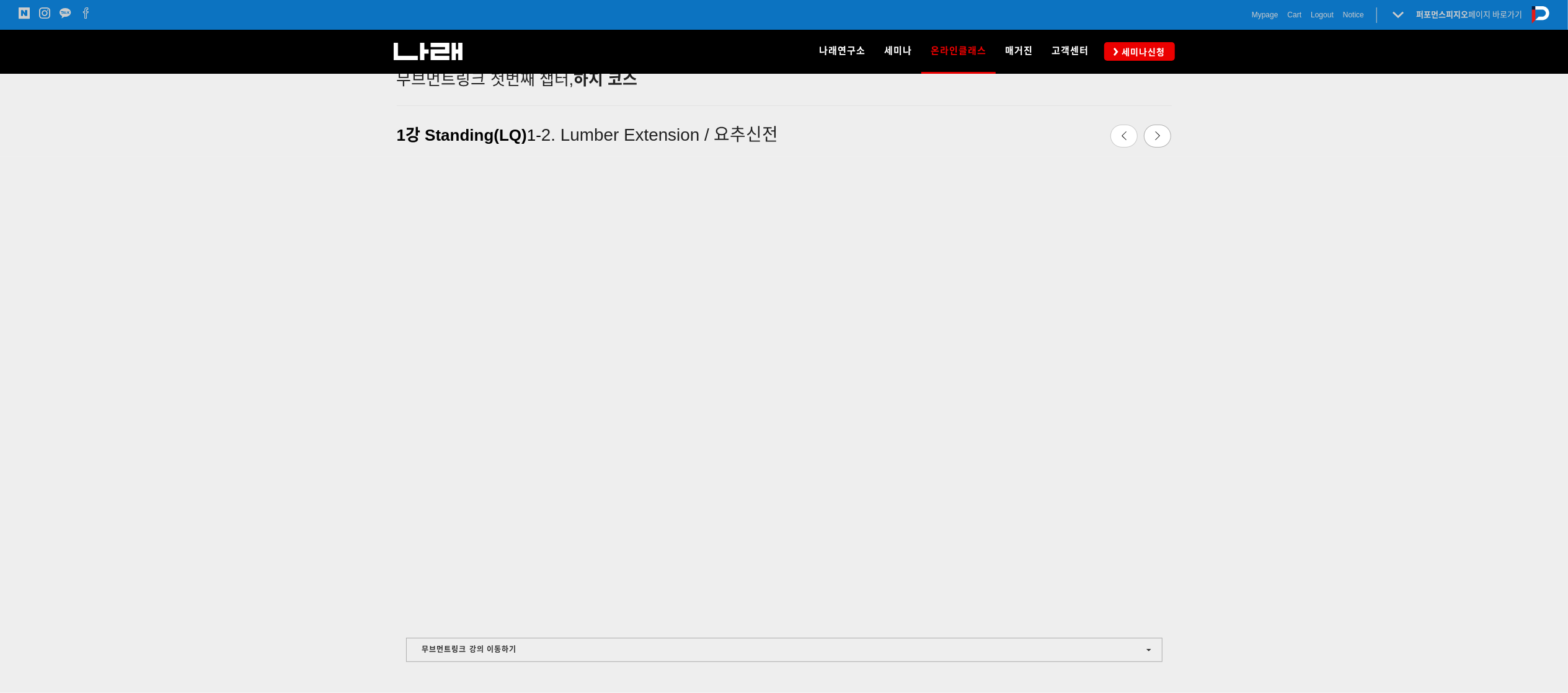 scroll, scrollTop: 325, scrollLeft: 0, axis: vertical 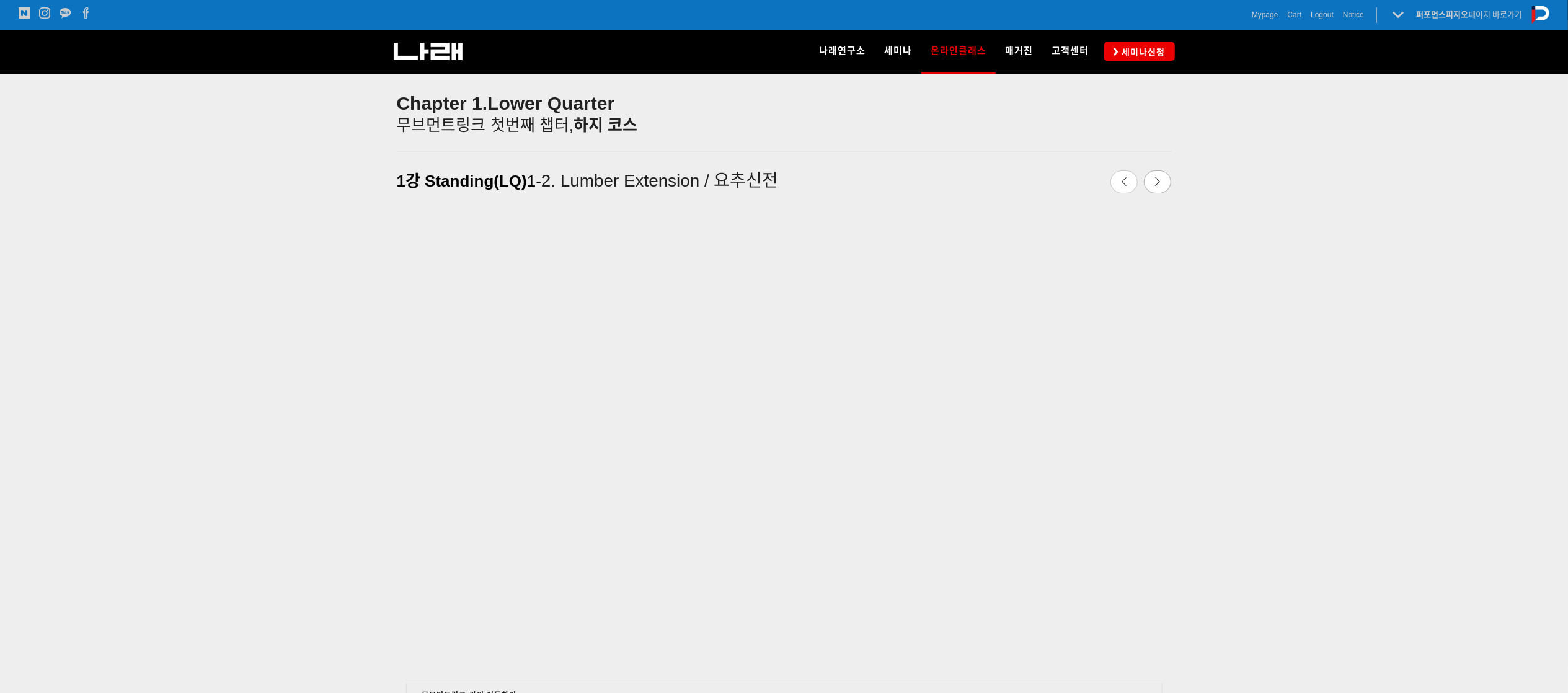 click at bounding box center (784, 470) 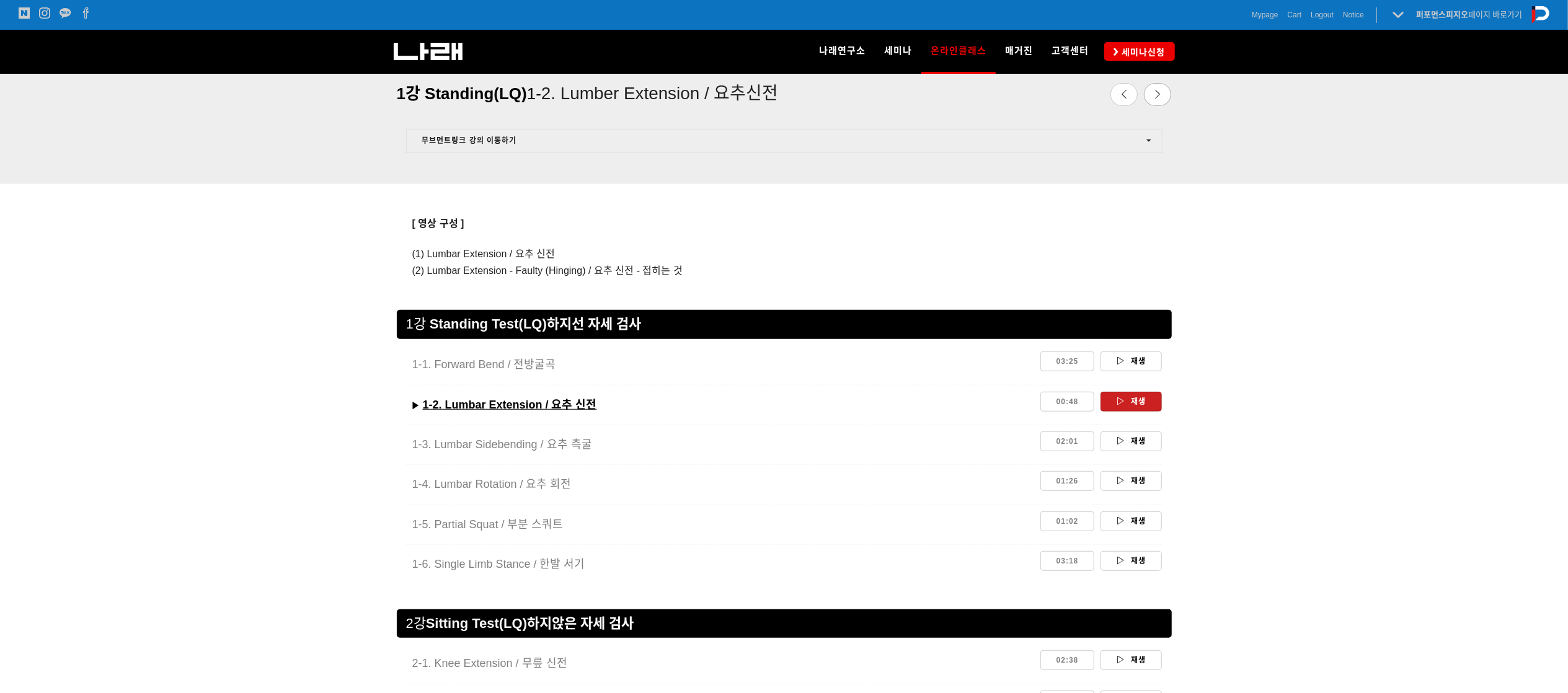scroll, scrollTop: 868, scrollLeft: 0, axis: vertical 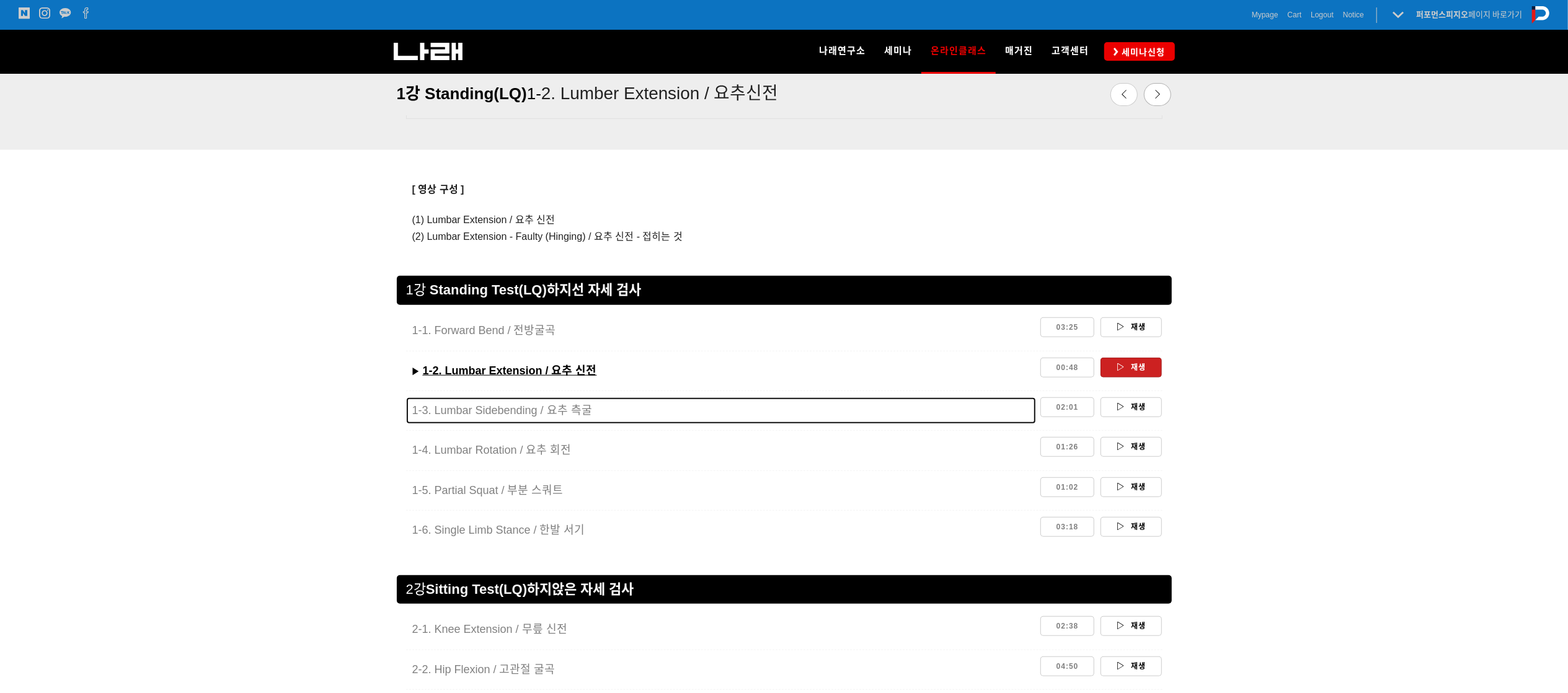 click on "1-3. Lumbar Sidebending / 요추 측굴" at bounding box center [721, 410] 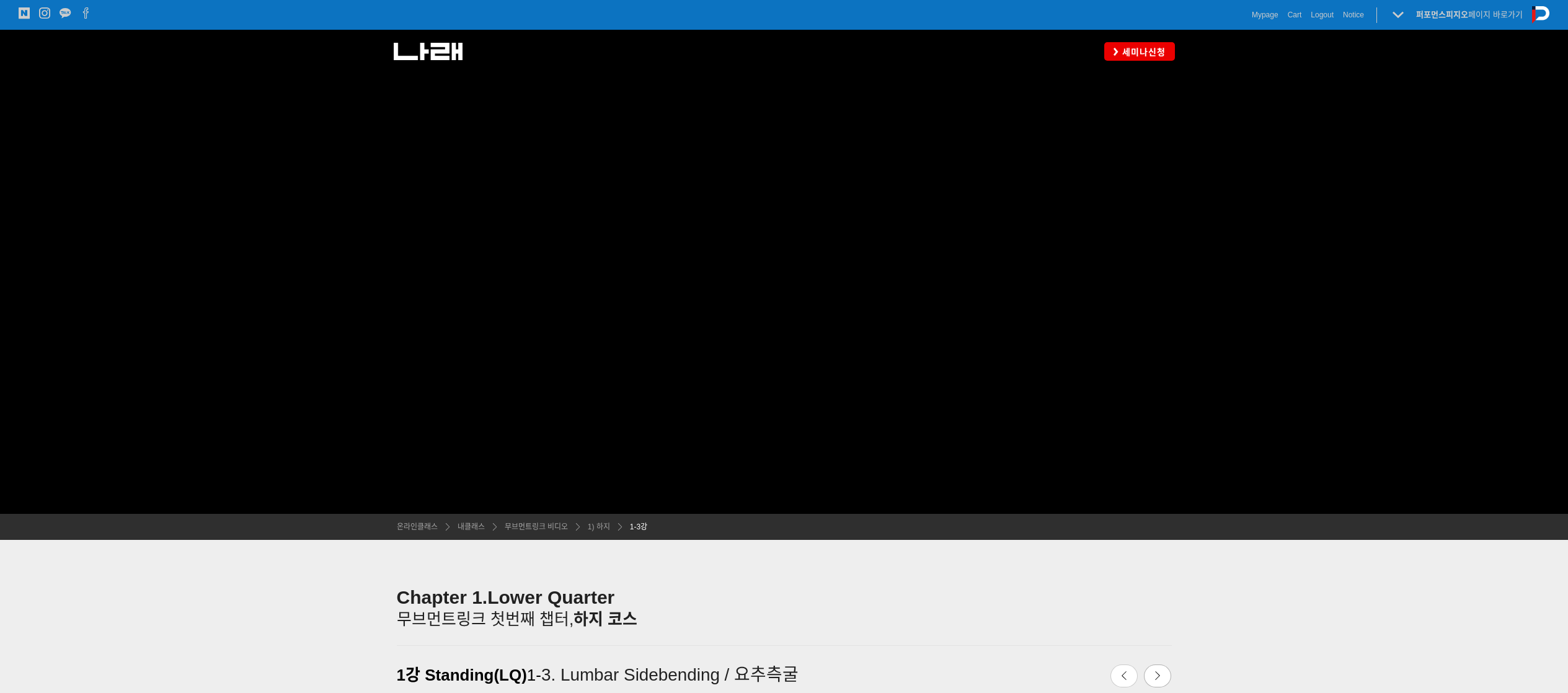 scroll, scrollTop: 541, scrollLeft: 0, axis: vertical 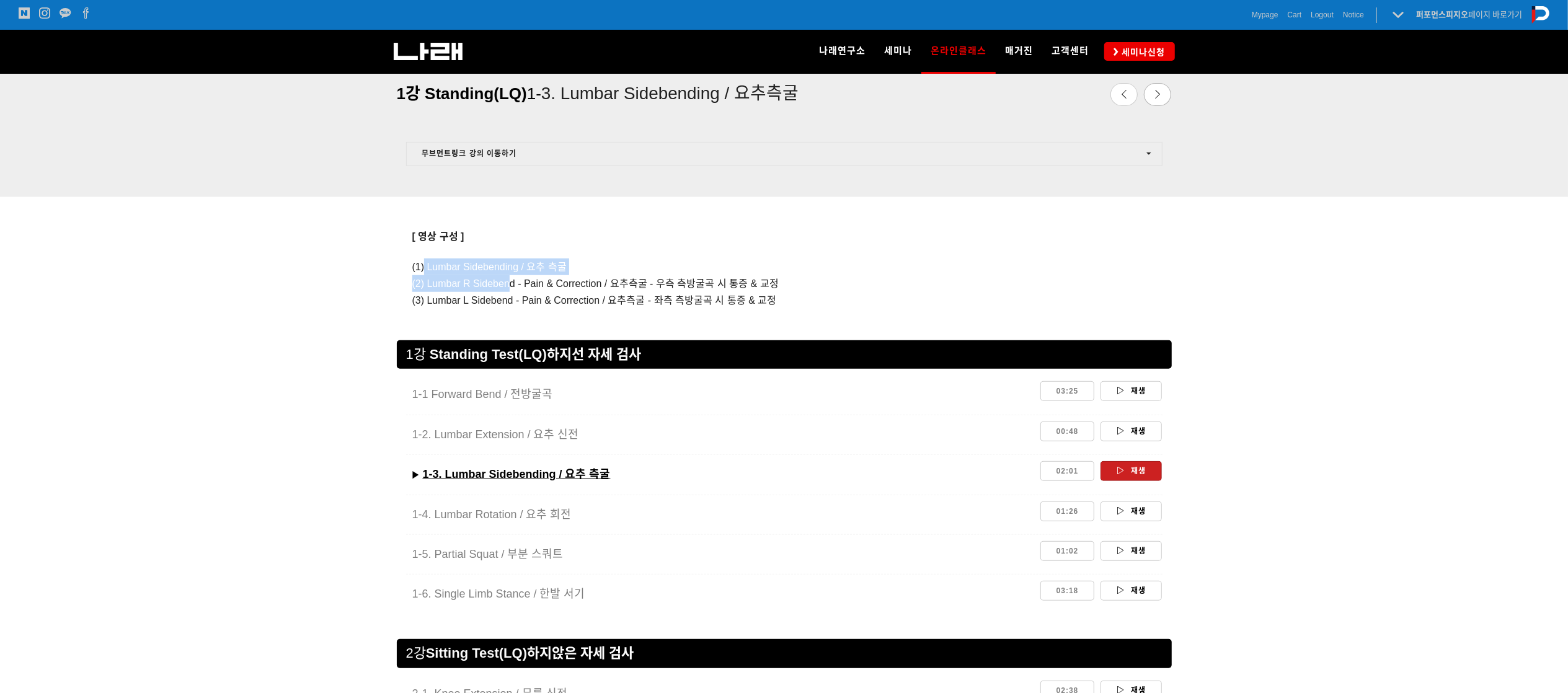 drag, startPoint x: 423, startPoint y: 273, endPoint x: 537, endPoint y: 285, distance: 114.62984 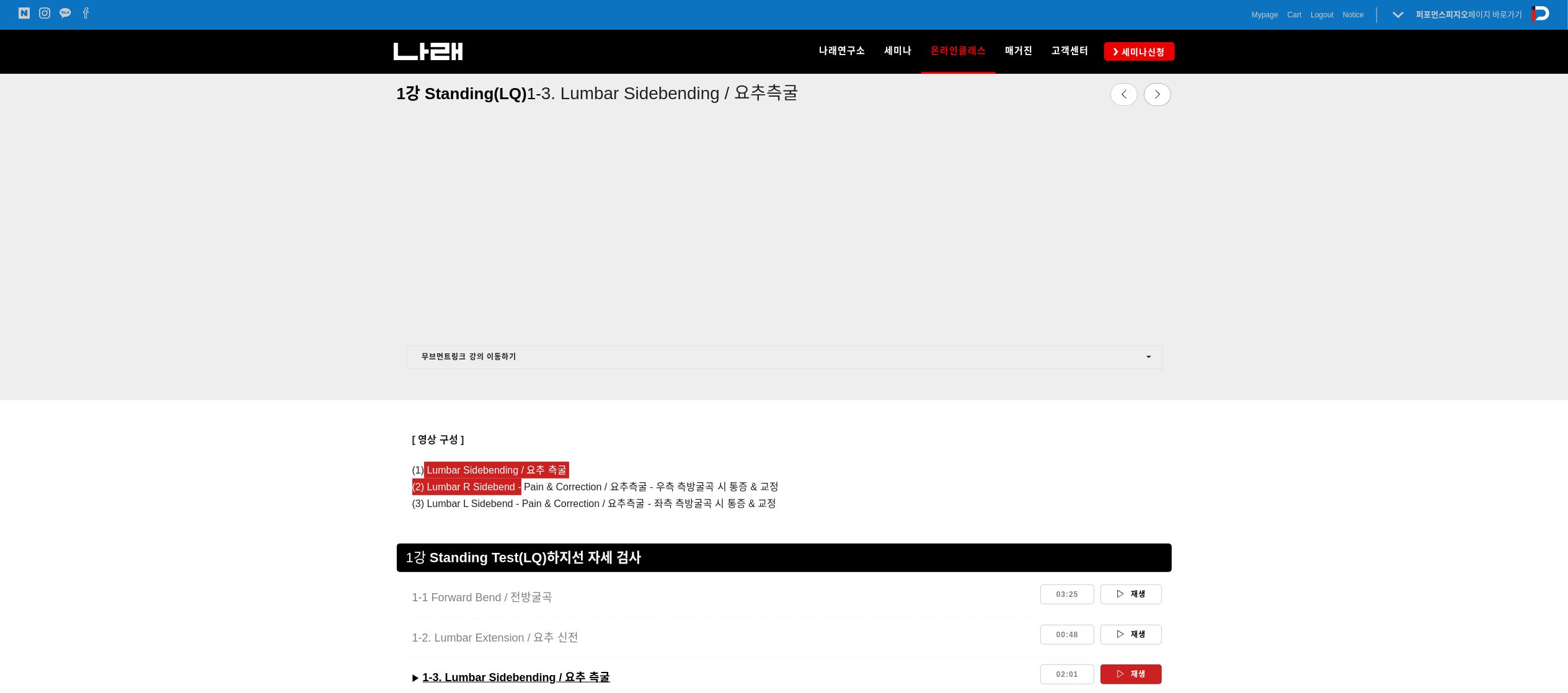 scroll, scrollTop: 668, scrollLeft: 0, axis: vertical 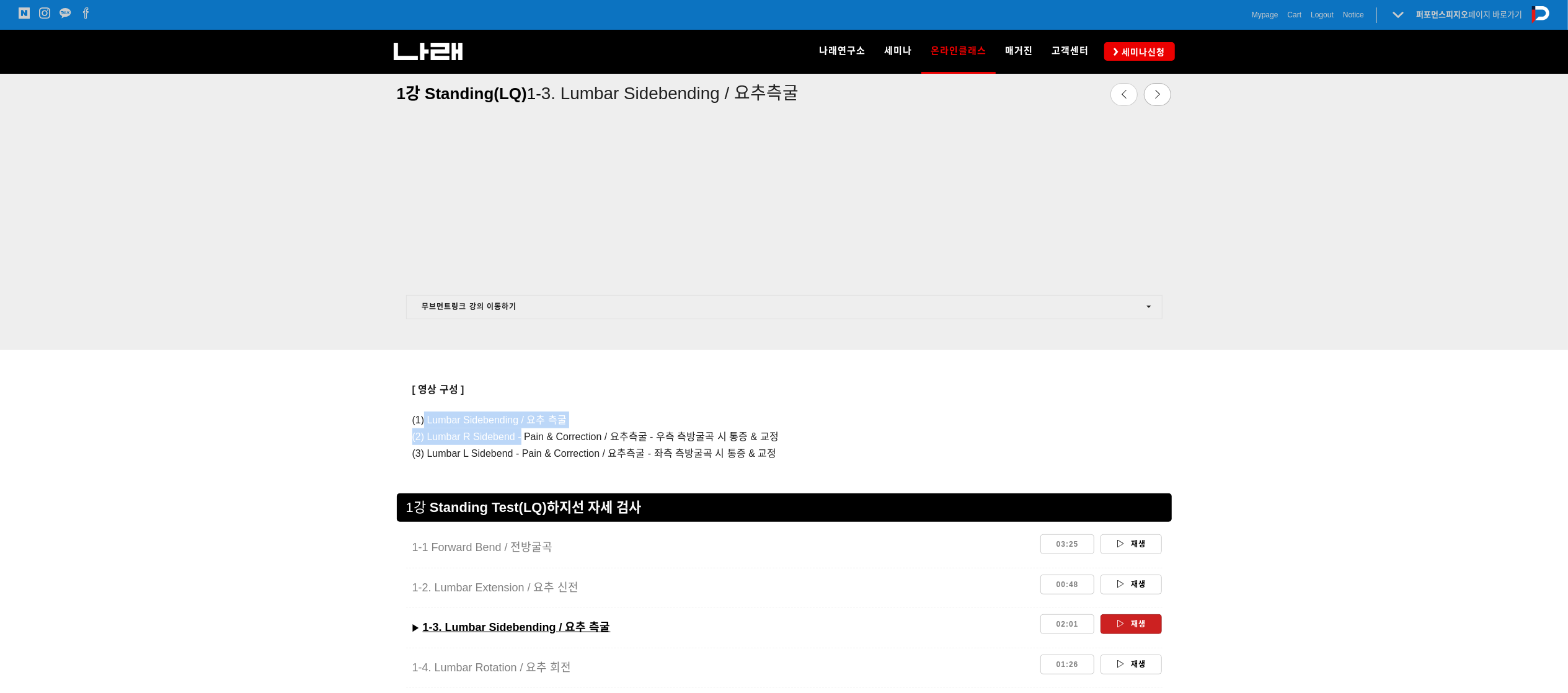 click on "(1) Lumbar Sidebending / 요추 측굴" at bounding box center (784, 420) 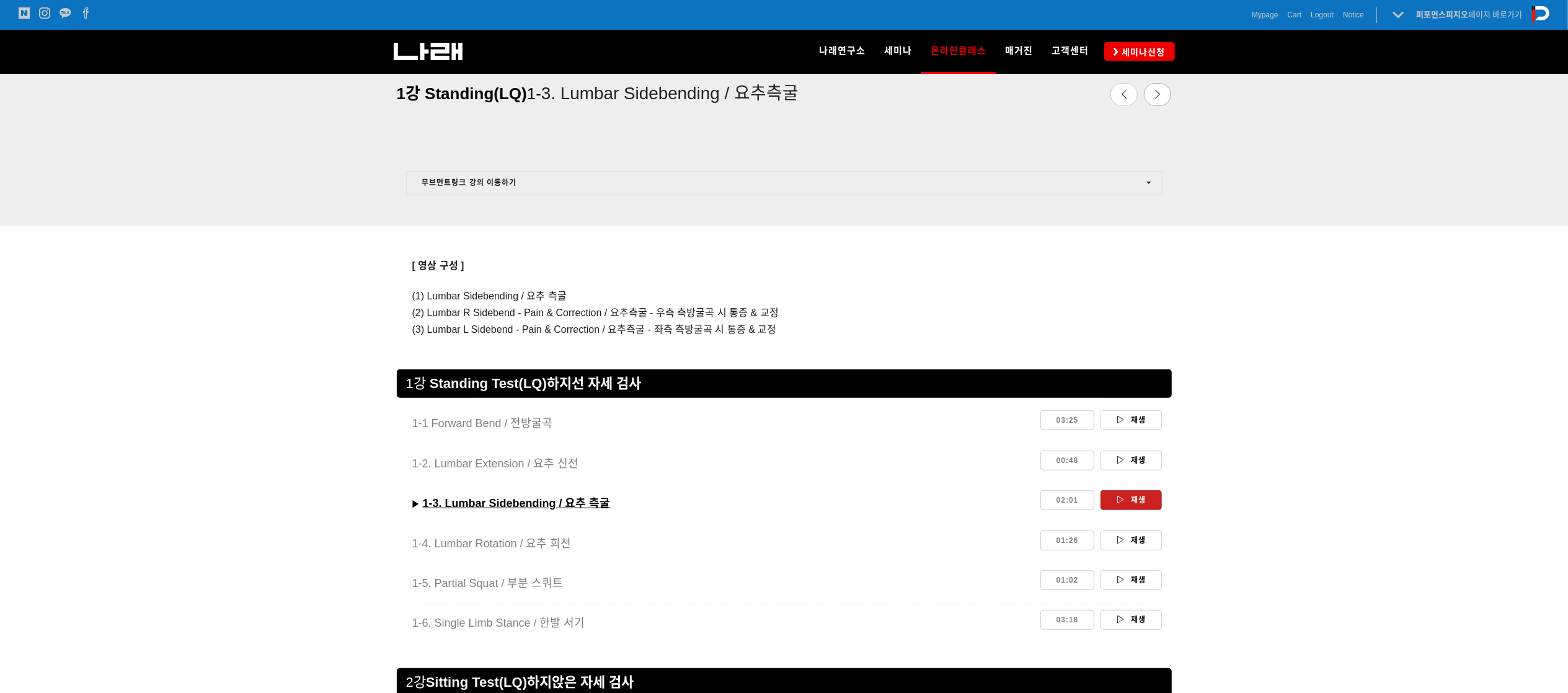 scroll, scrollTop: 916, scrollLeft: 0, axis: vertical 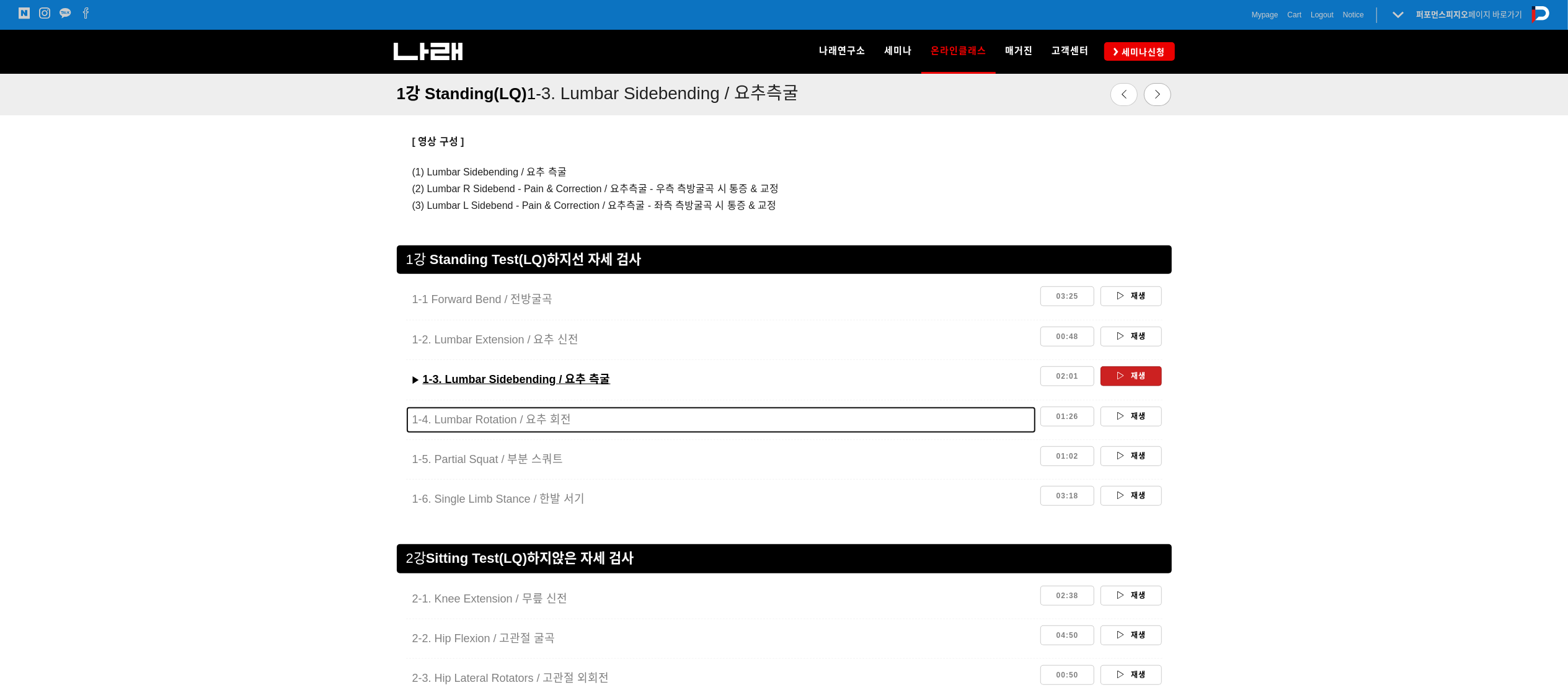 click on "1-4. Lumbar Rotation / 요추 회전" at bounding box center [492, 420] 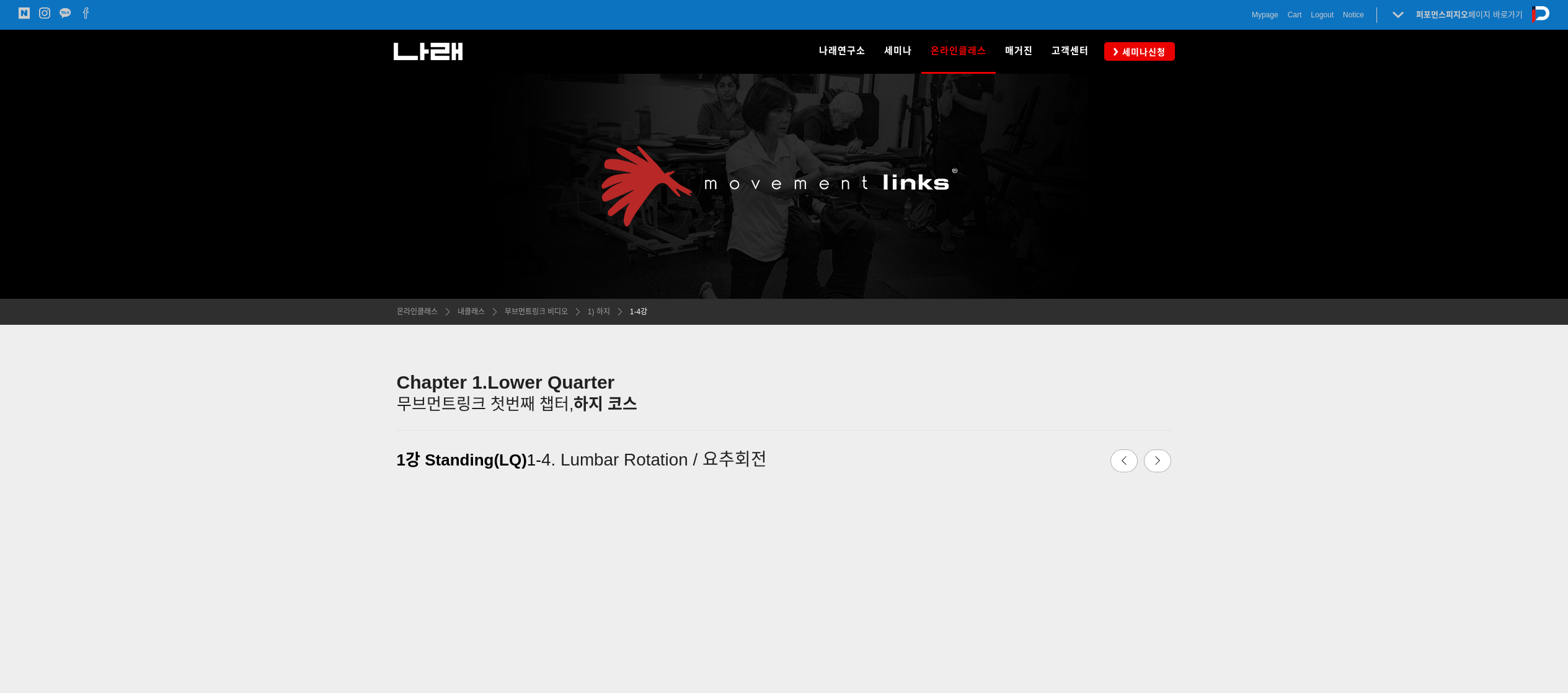 scroll, scrollTop: 325, scrollLeft: 0, axis: vertical 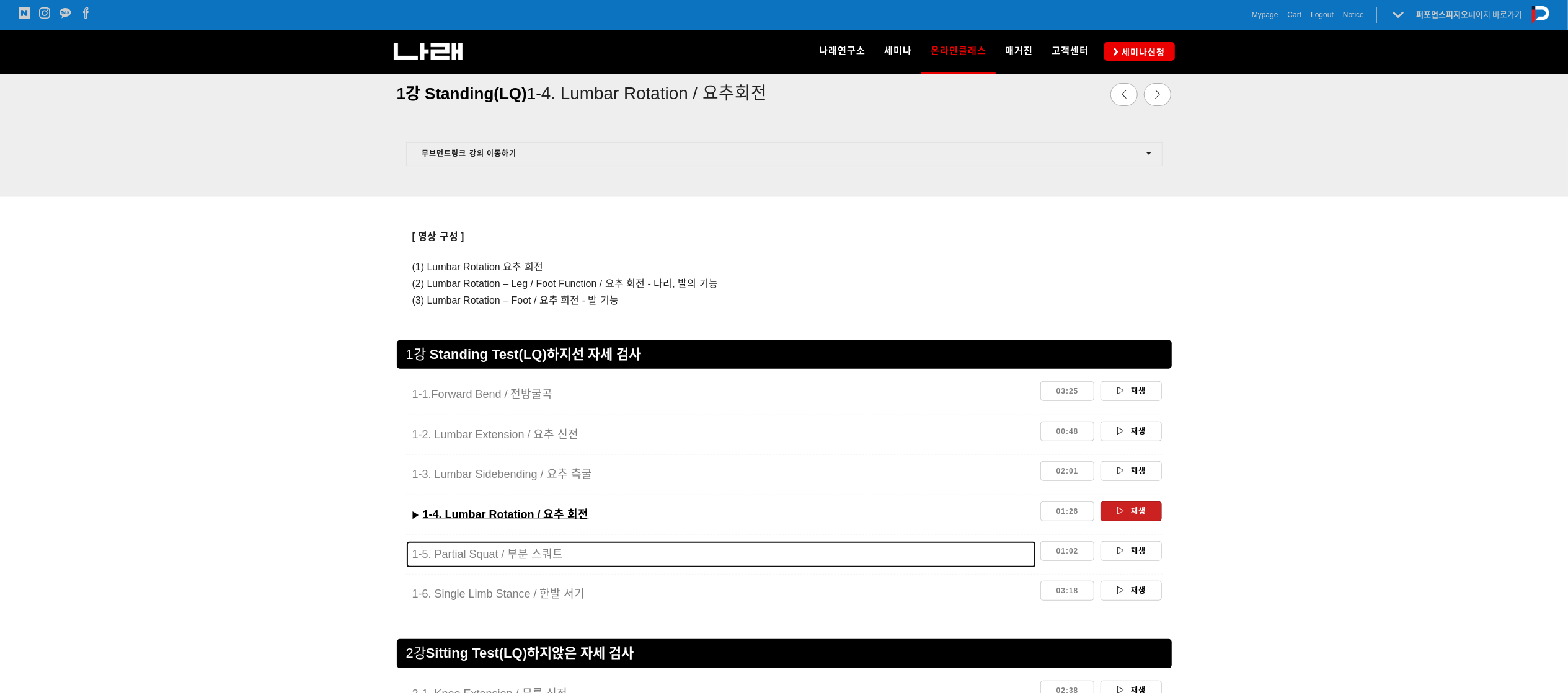 click on "1-5. Partial Squat / 부분 스쿼트" at bounding box center [488, 554] 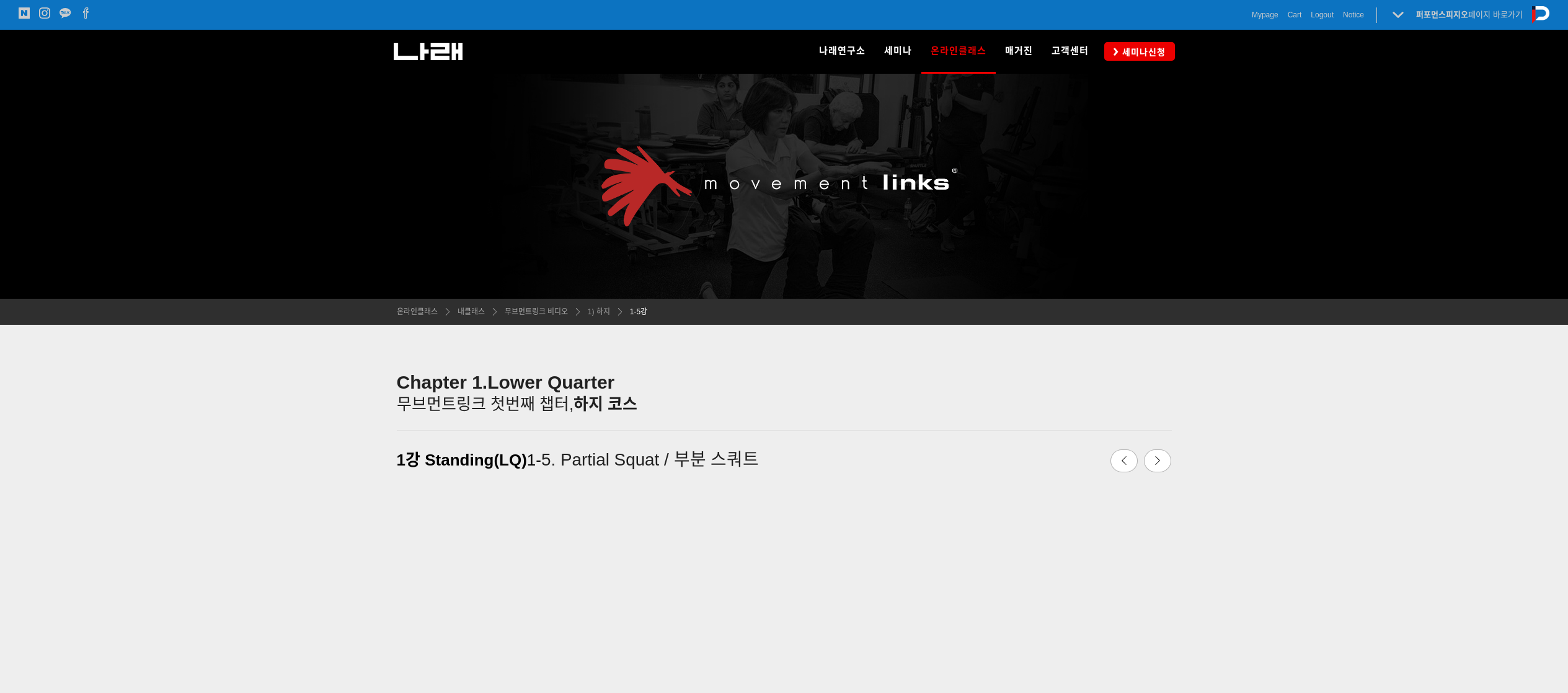 scroll, scrollTop: 325, scrollLeft: 0, axis: vertical 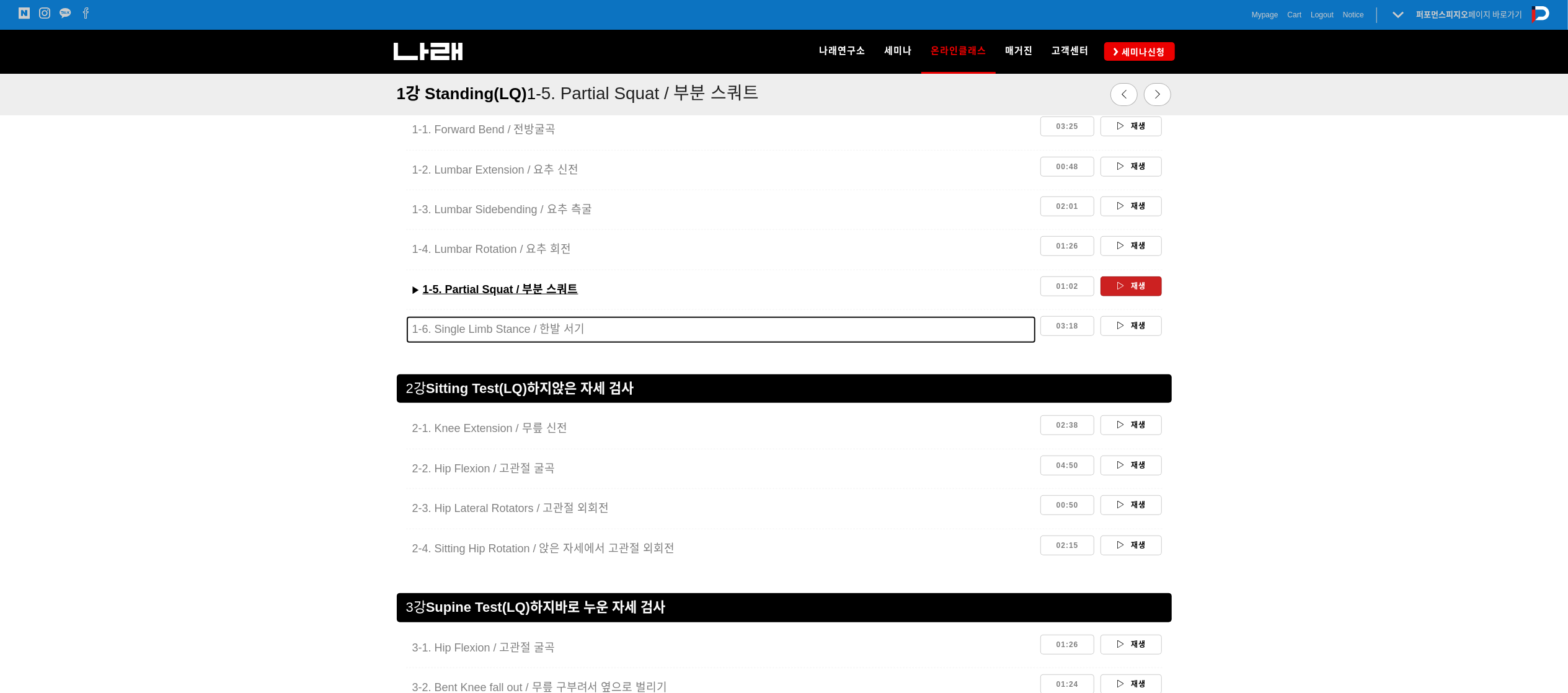 click on "1-6. Single Limb Stance / 한발 서기" at bounding box center (721, 329) 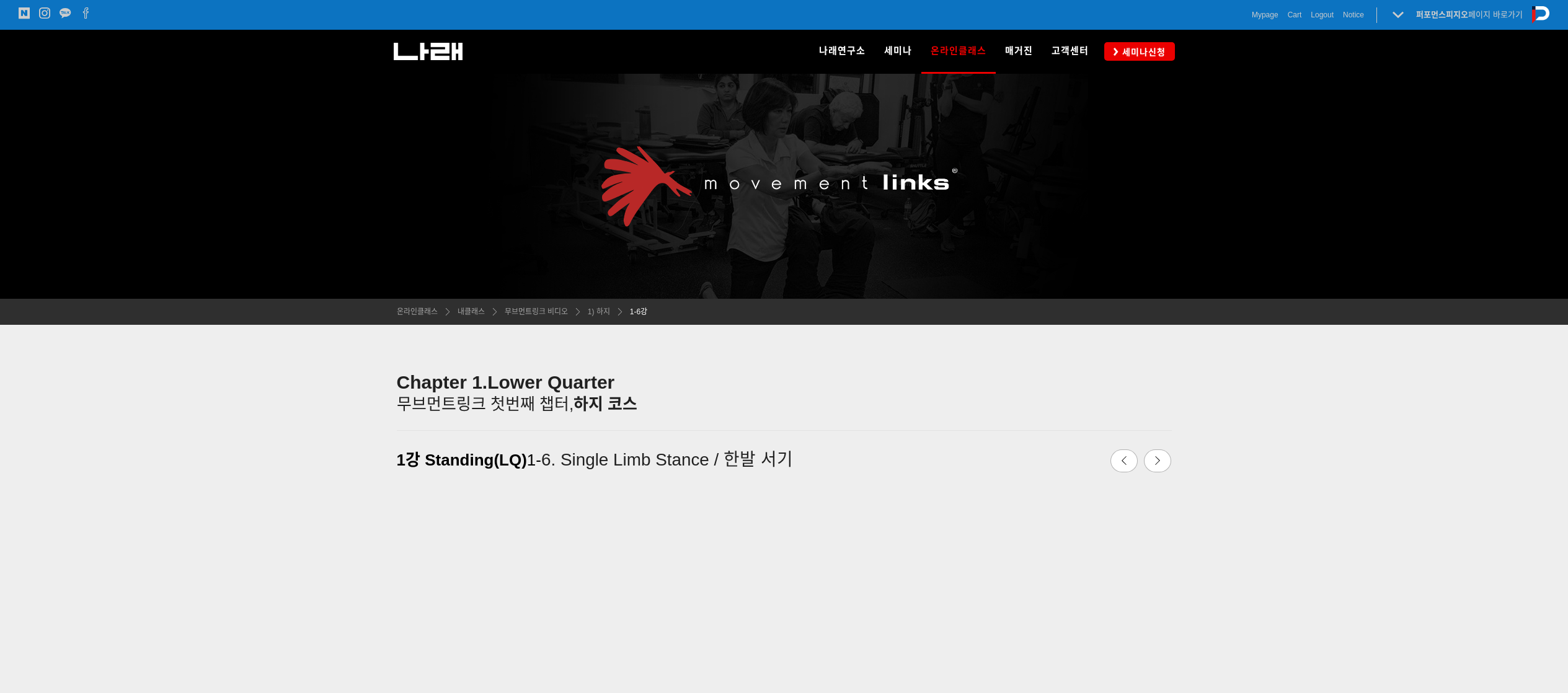 scroll, scrollTop: 325, scrollLeft: 0, axis: vertical 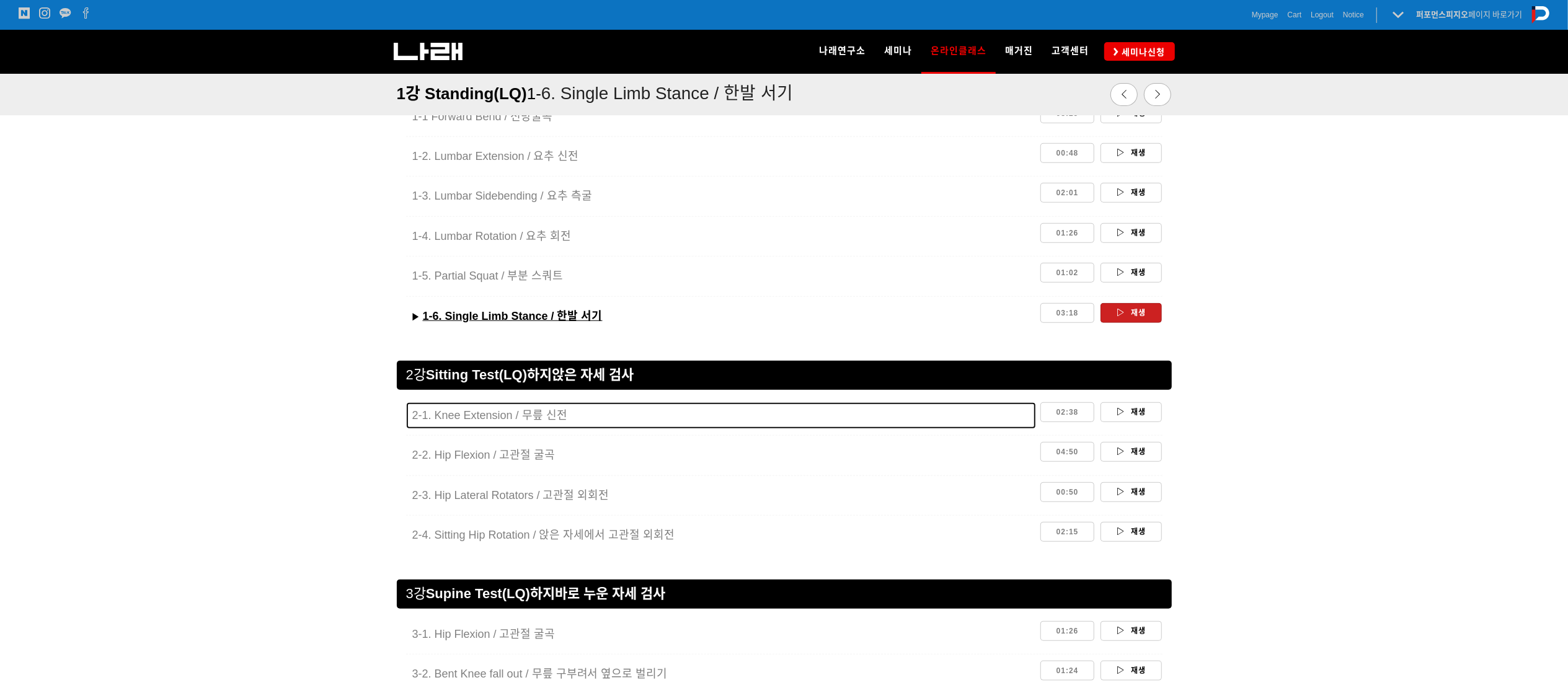 click on "sion / 무릎 신전" at bounding box center (529, 415) 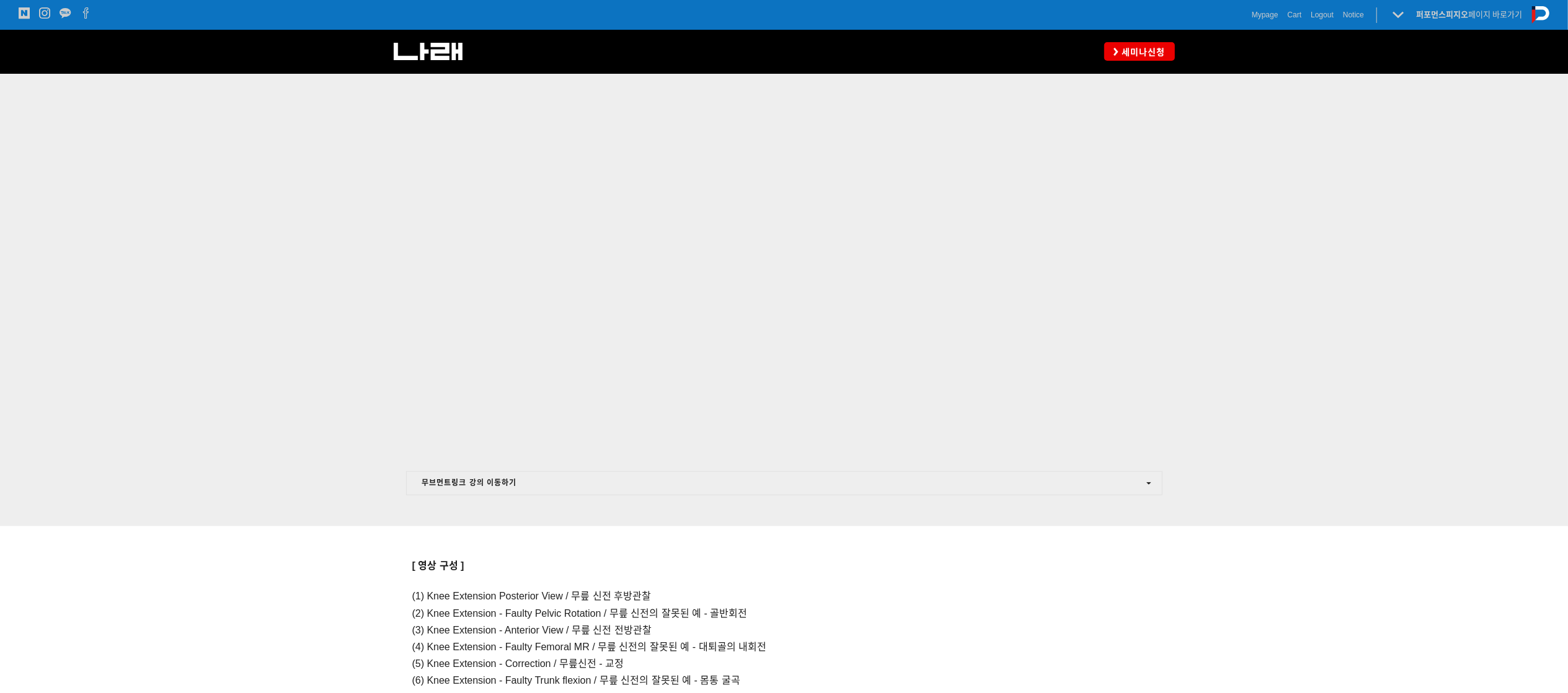 scroll, scrollTop: 355, scrollLeft: 0, axis: vertical 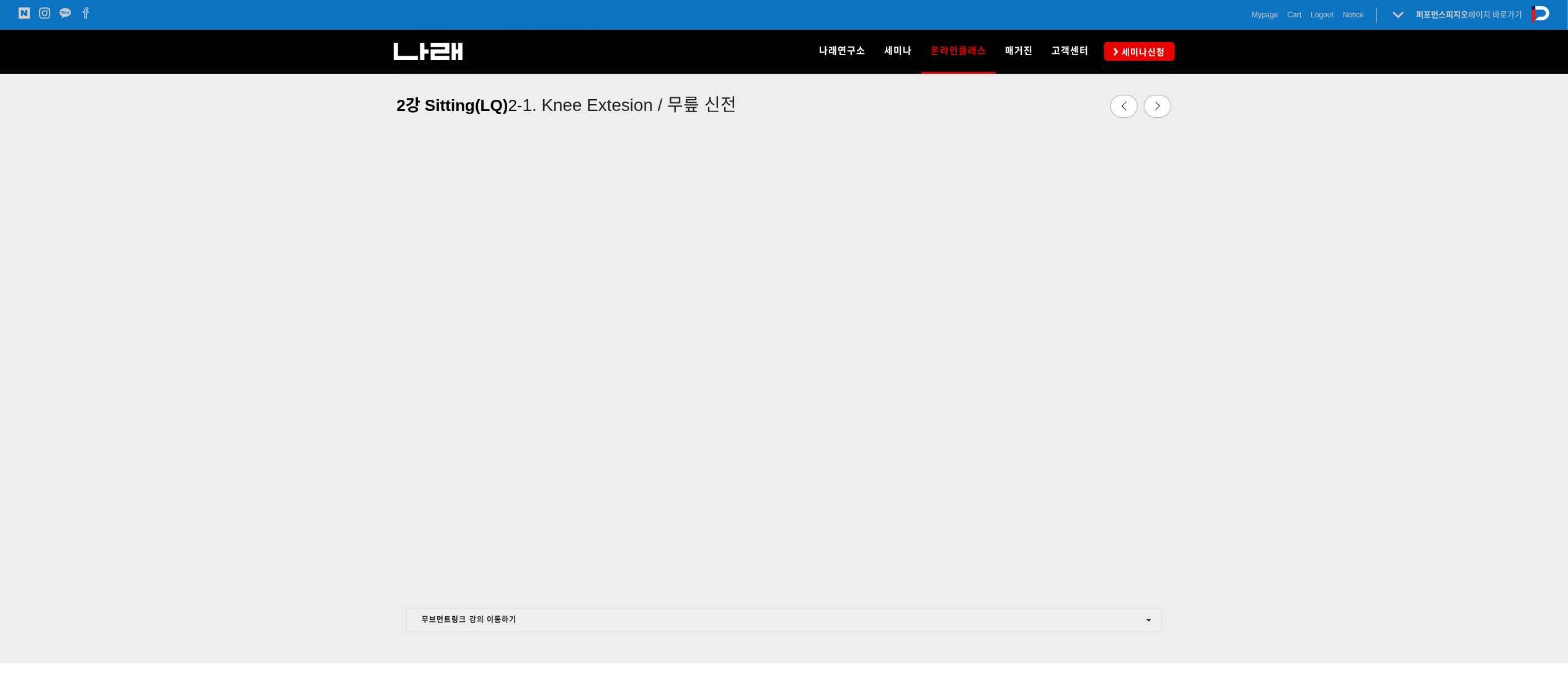 click at bounding box center (784, 395) 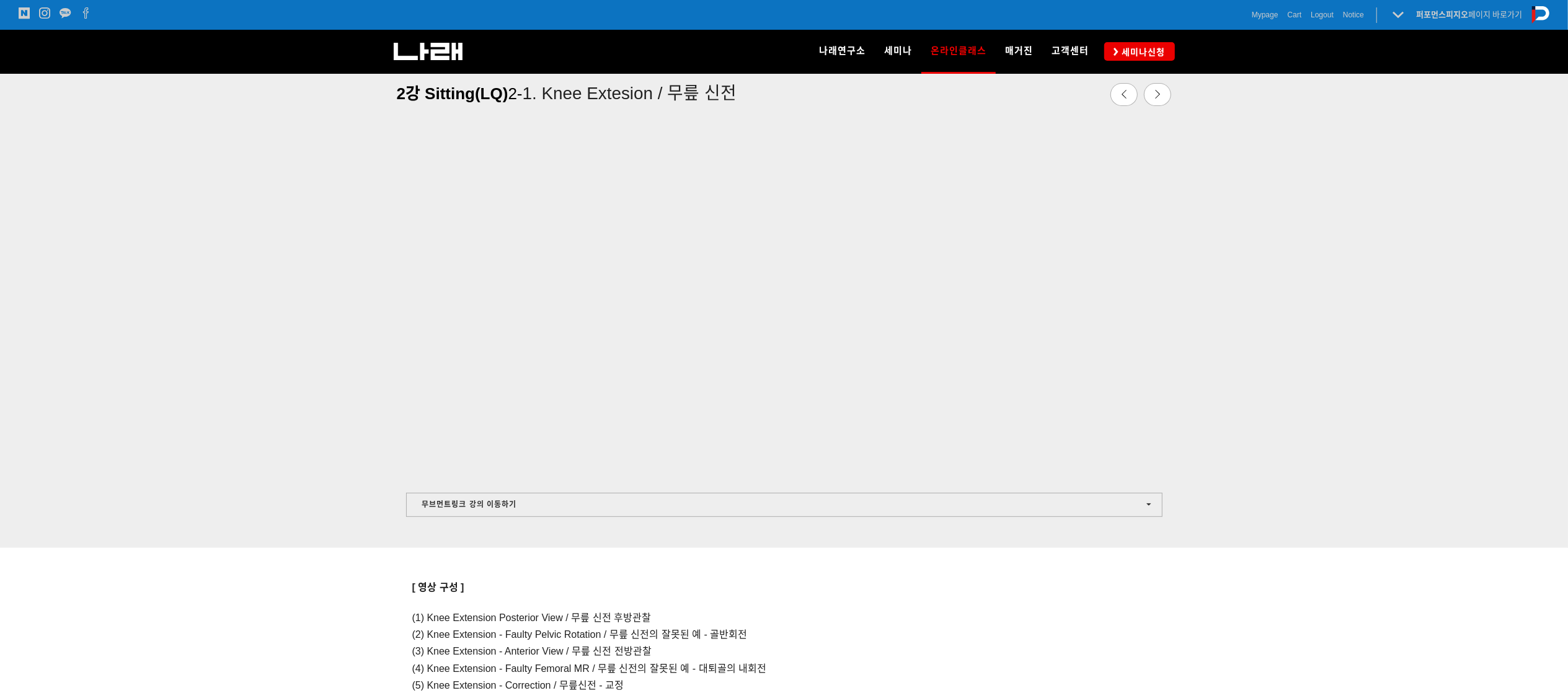 scroll, scrollTop: 0, scrollLeft: 0, axis: both 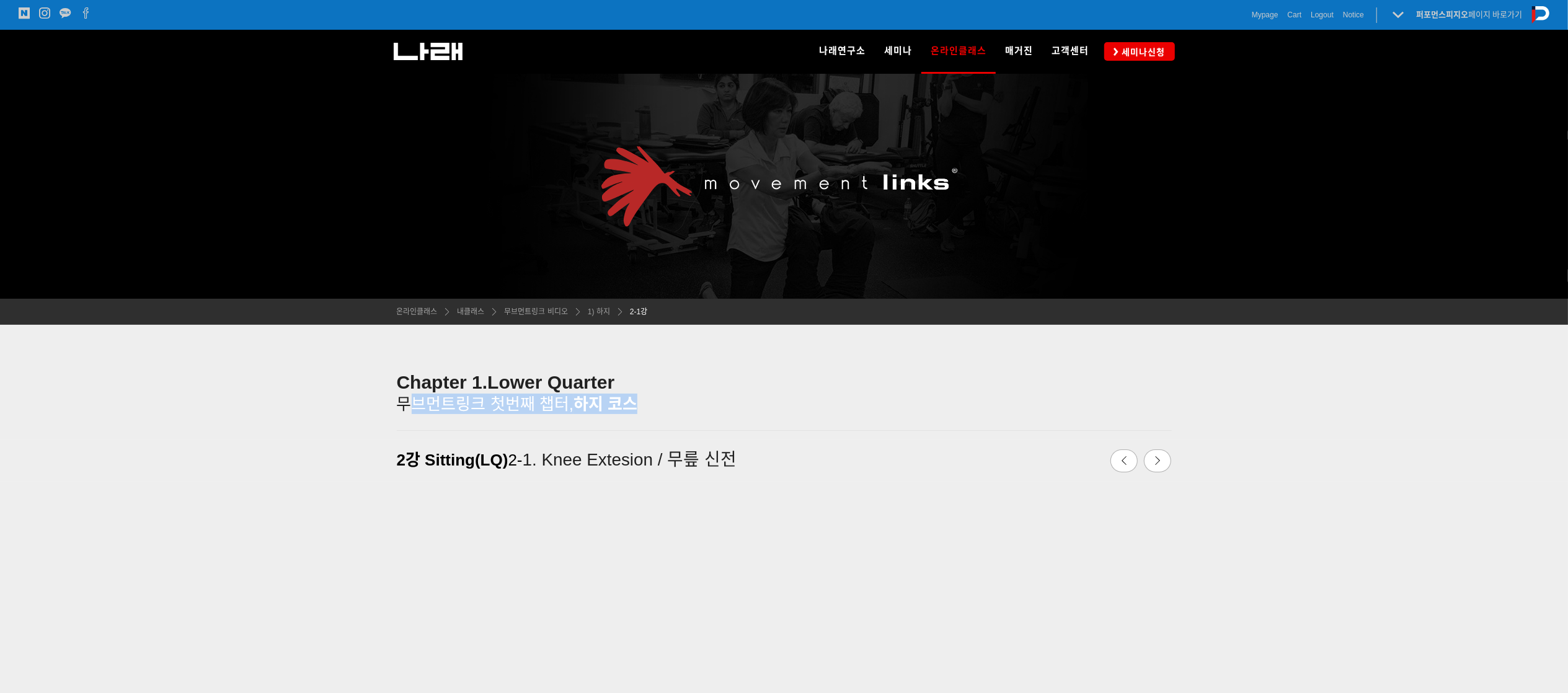 drag, startPoint x: 442, startPoint y: 393, endPoint x: 703, endPoint y: 404, distance: 261.2317 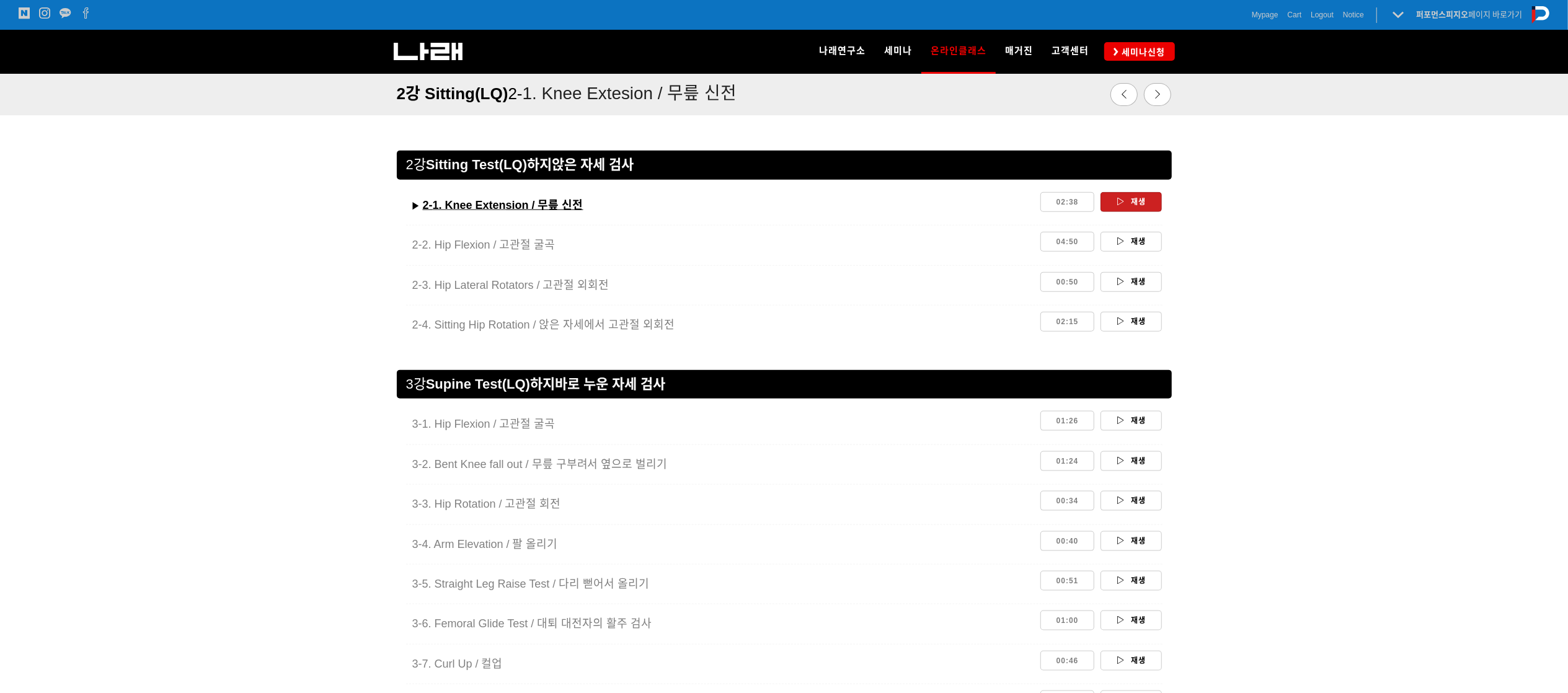 scroll, scrollTop: 1240, scrollLeft: 0, axis: vertical 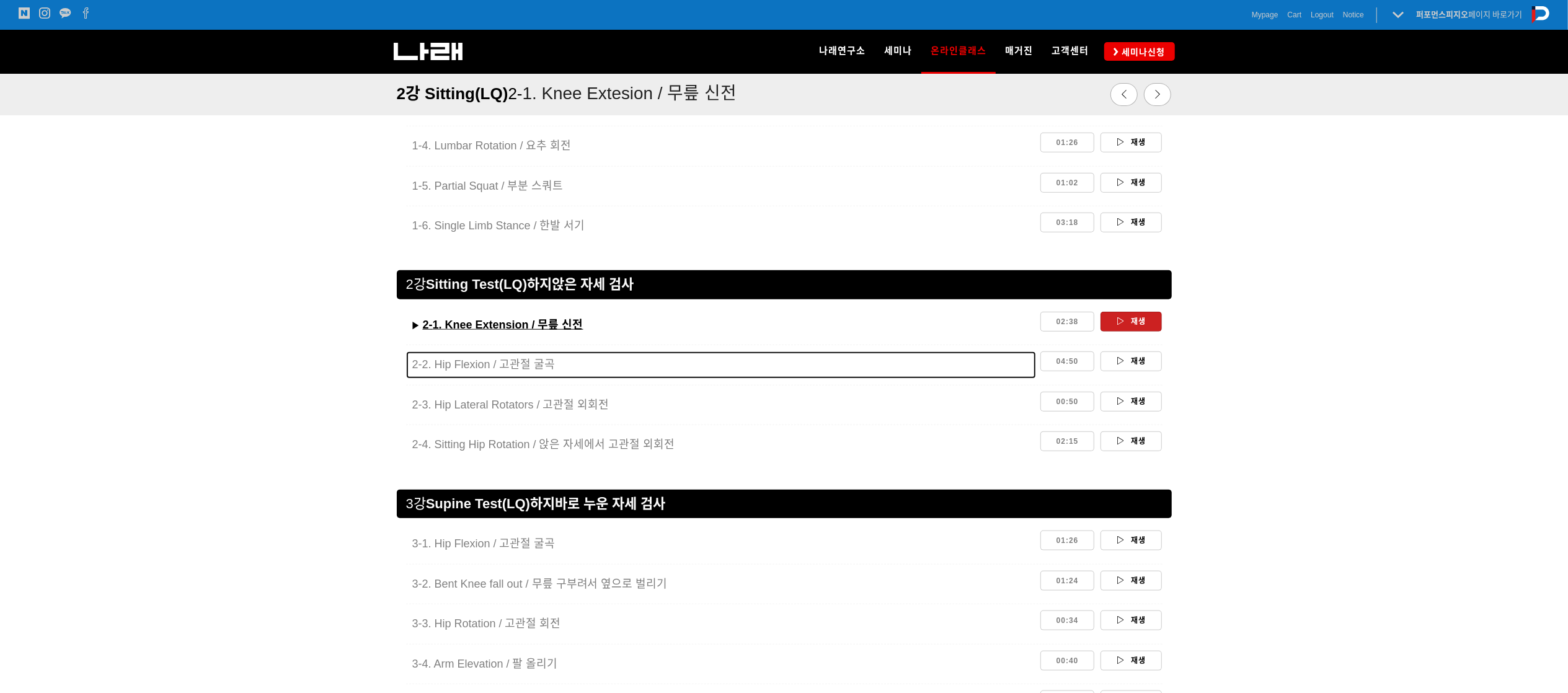 click on "2-2. Hip Flexion / 고관절 굴곡" at bounding box center (484, 364) 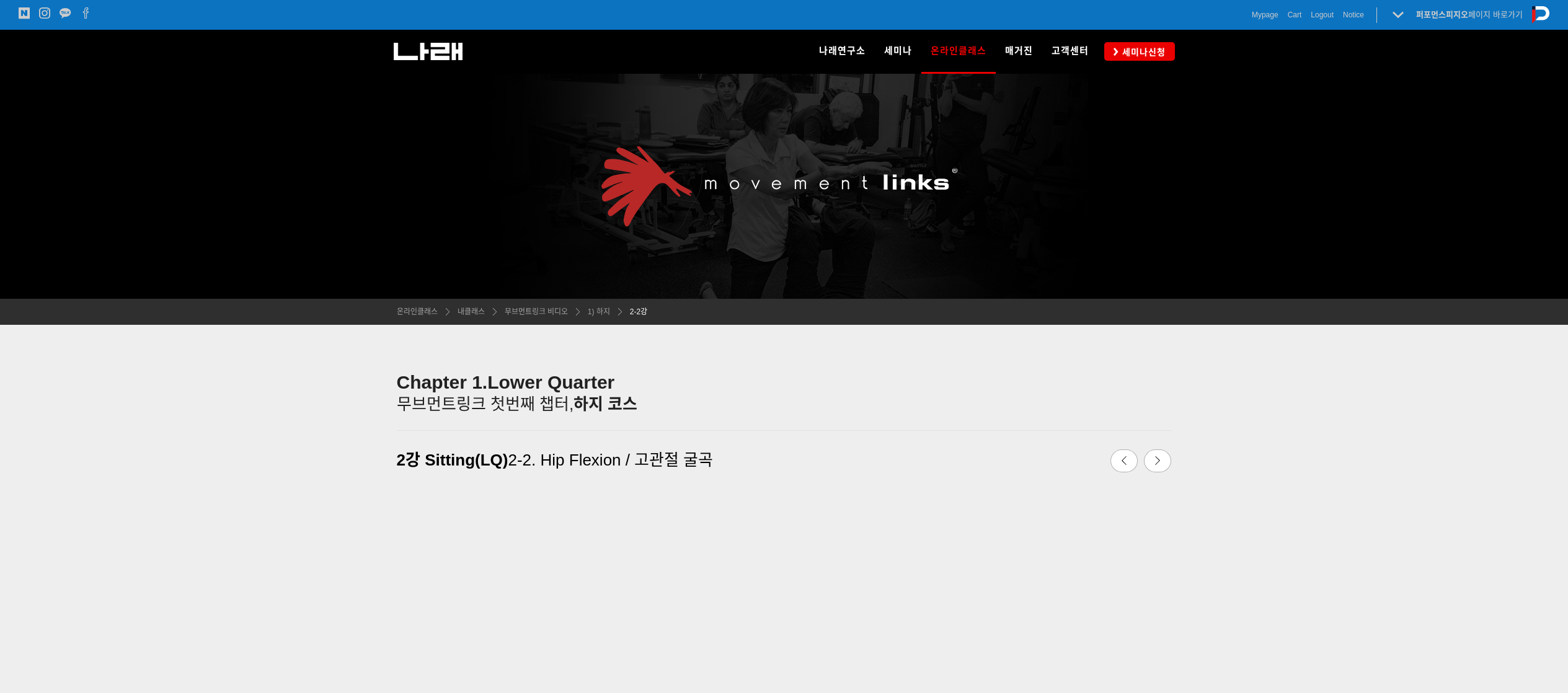 scroll, scrollTop: 374, scrollLeft: 0, axis: vertical 